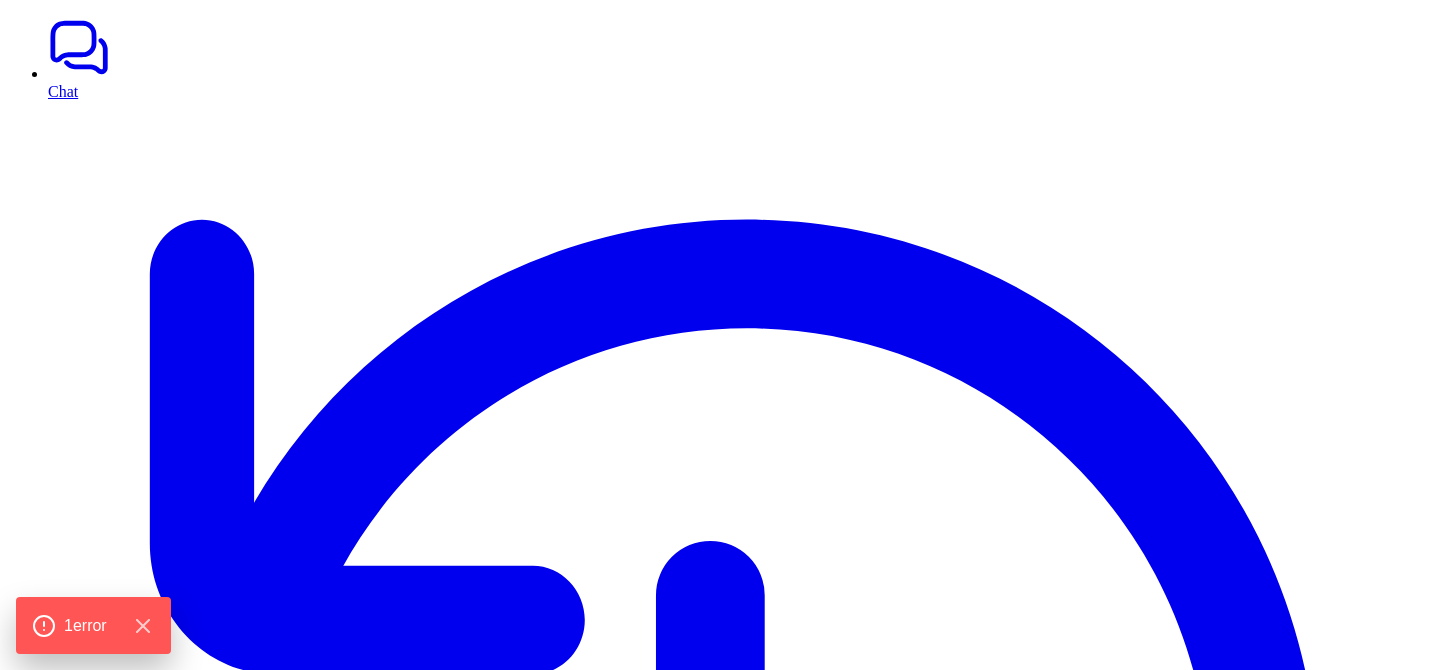 scroll, scrollTop: 0, scrollLeft: 0, axis: both 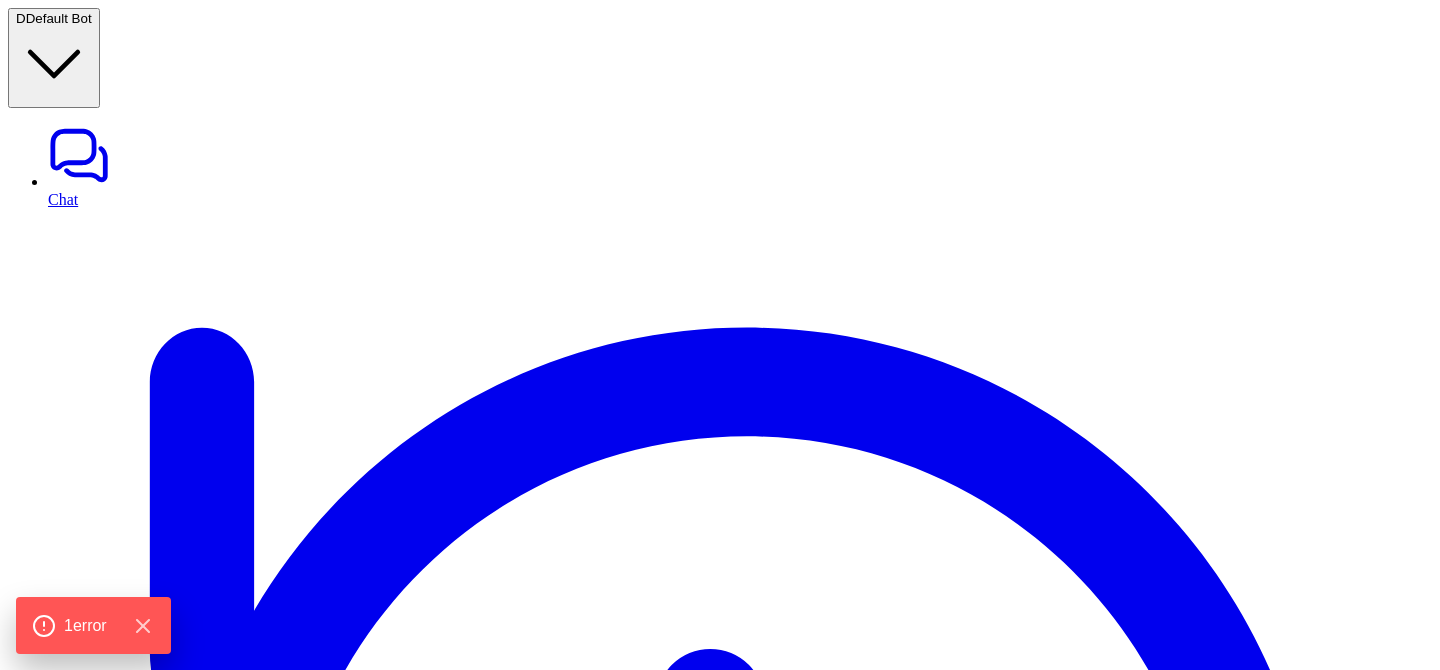 type on "**********" 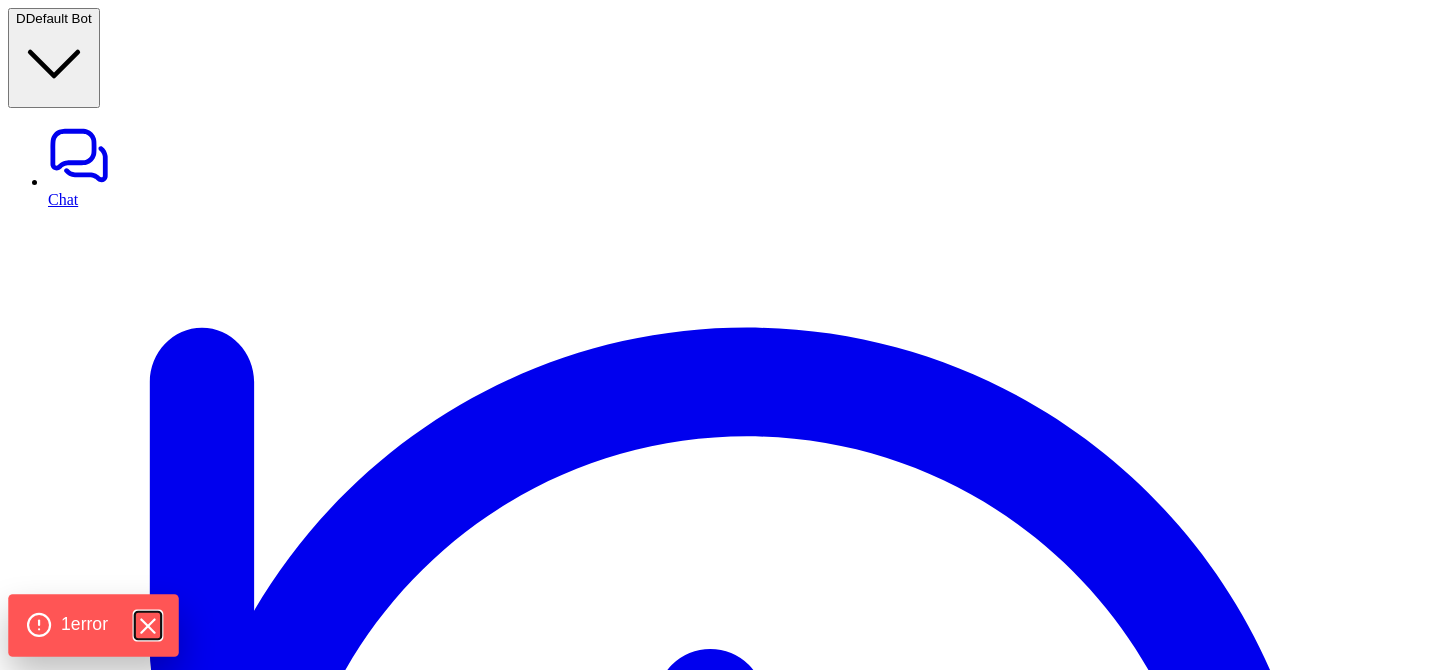 click 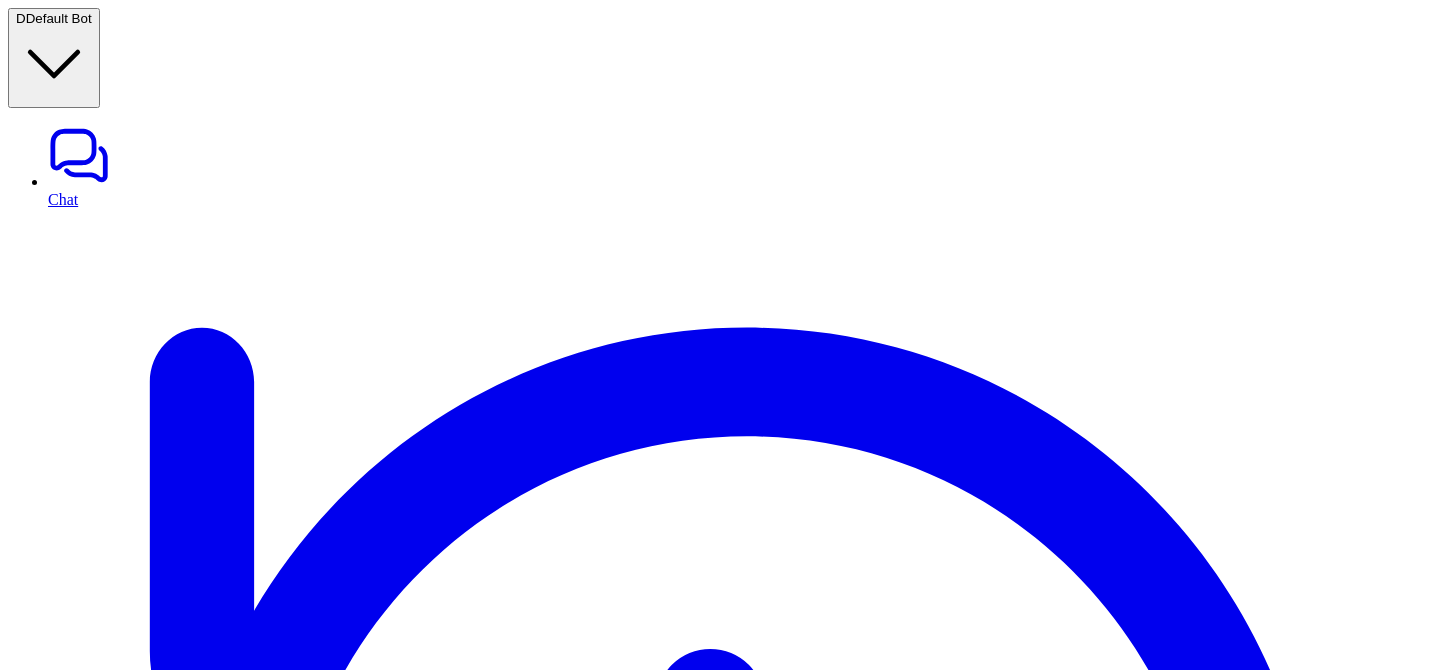click on "**********" at bounding box center (300, 8529) 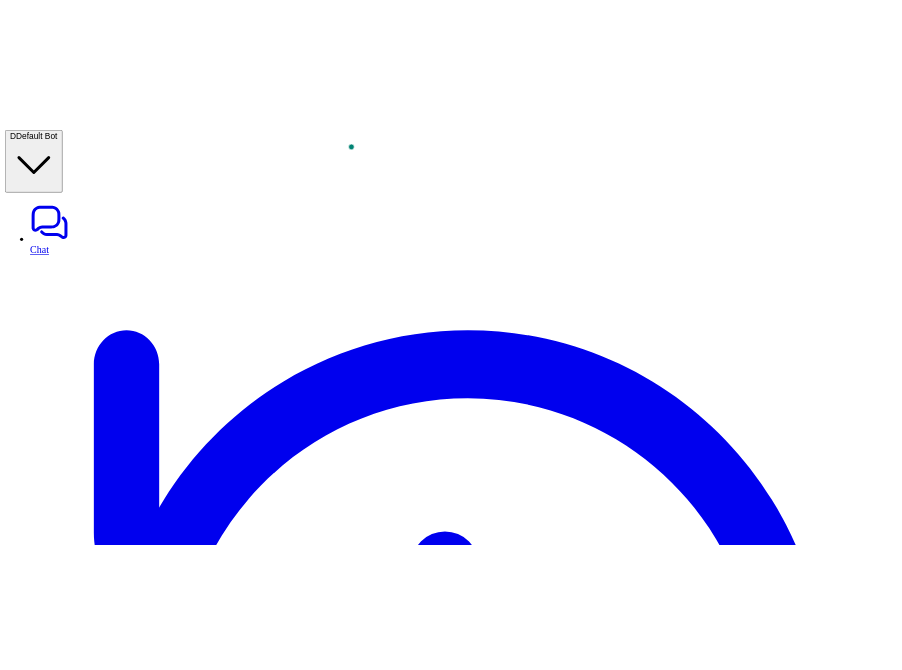 scroll, scrollTop: 0, scrollLeft: 0, axis: both 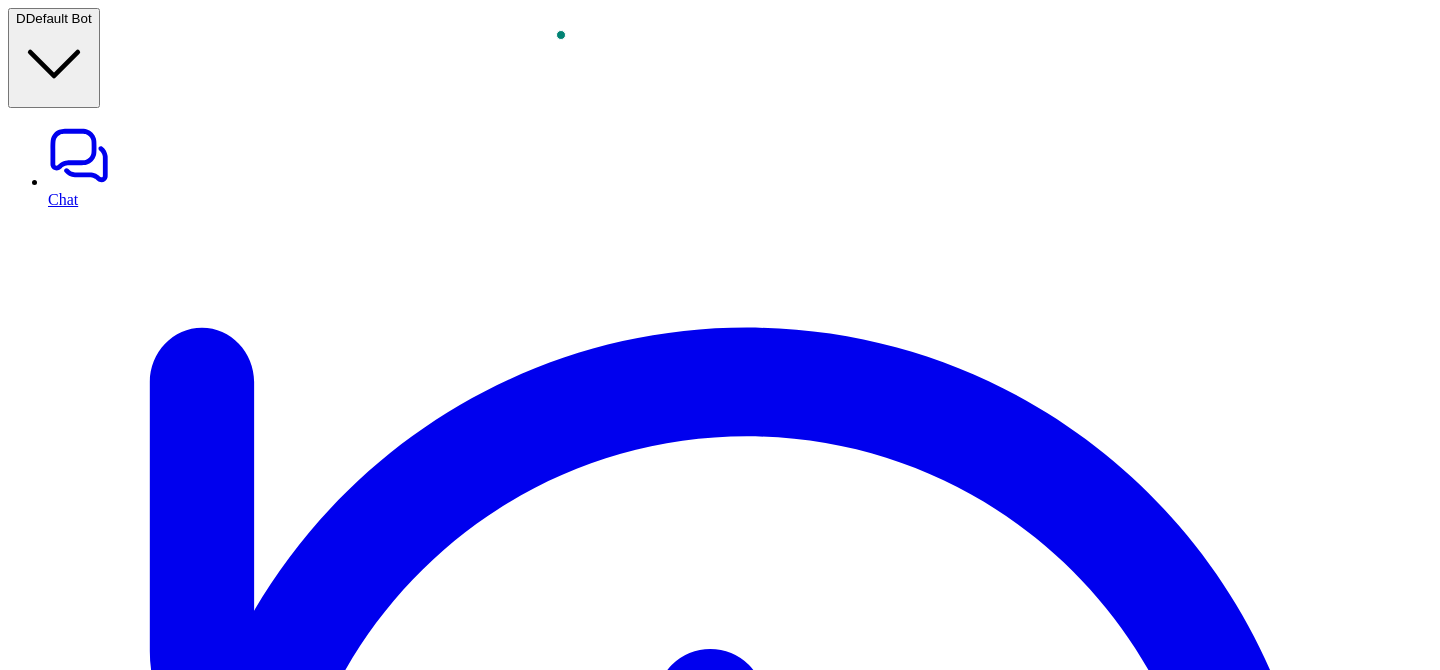 type 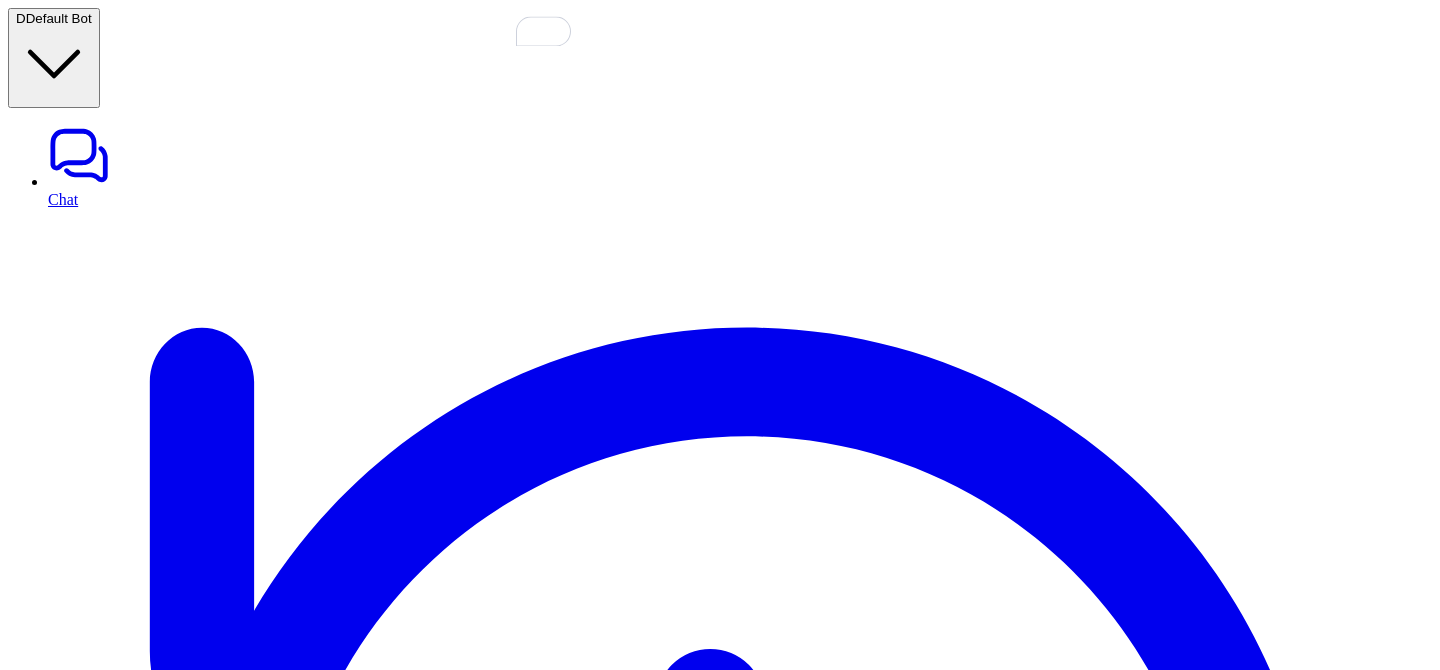 click on "**********" at bounding box center (300, 8527) 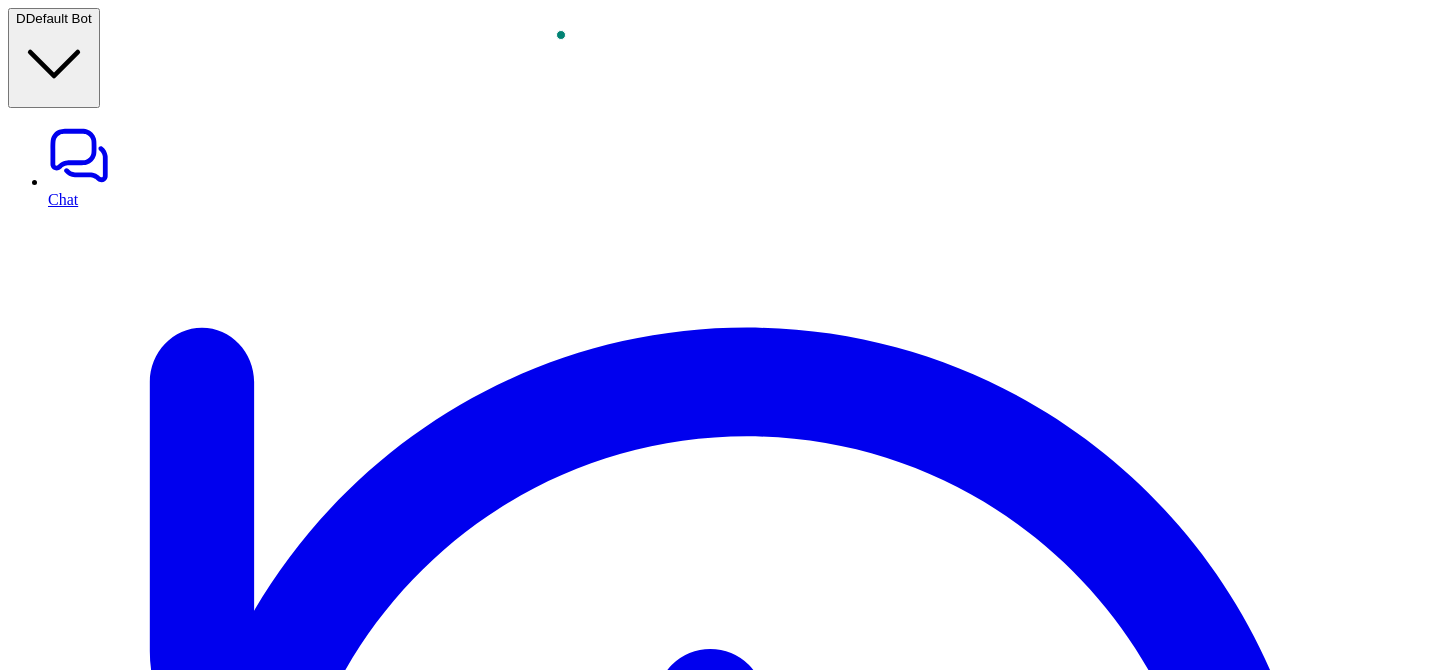 click on "**********" at bounding box center (300, 8527) 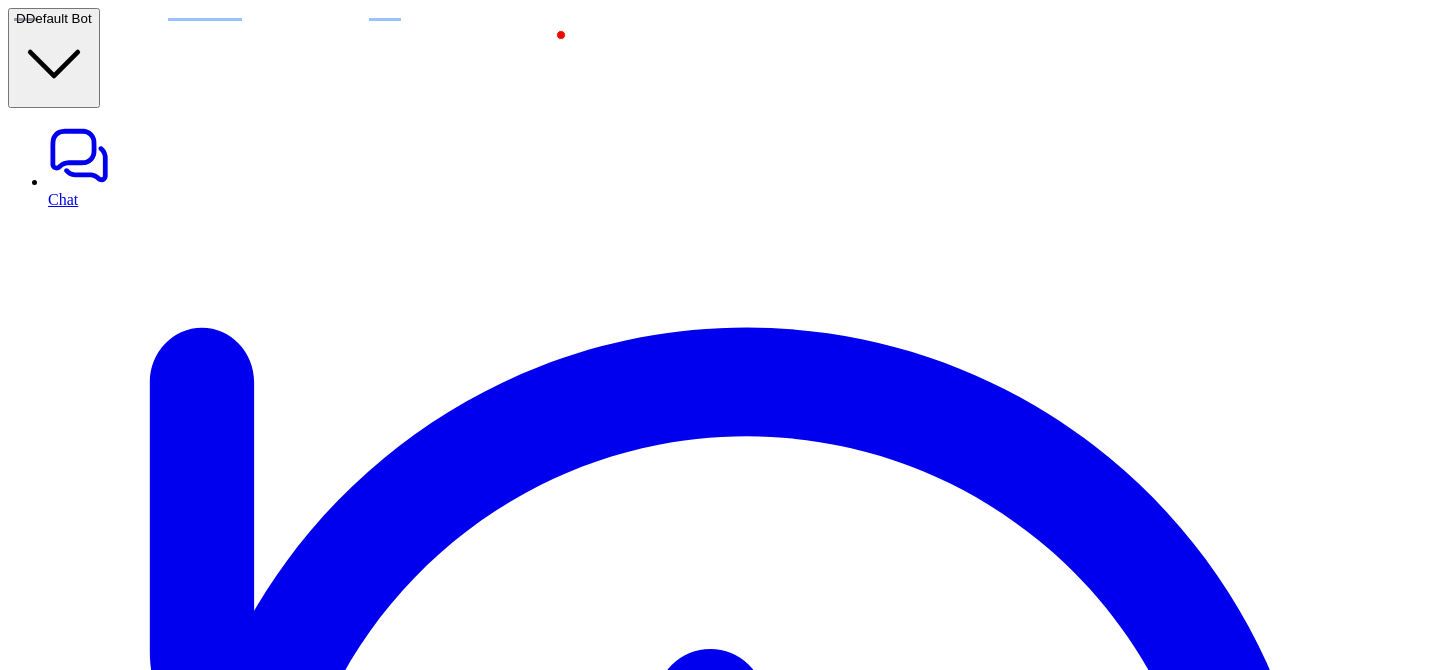 click on "**********" at bounding box center [300, 8527] 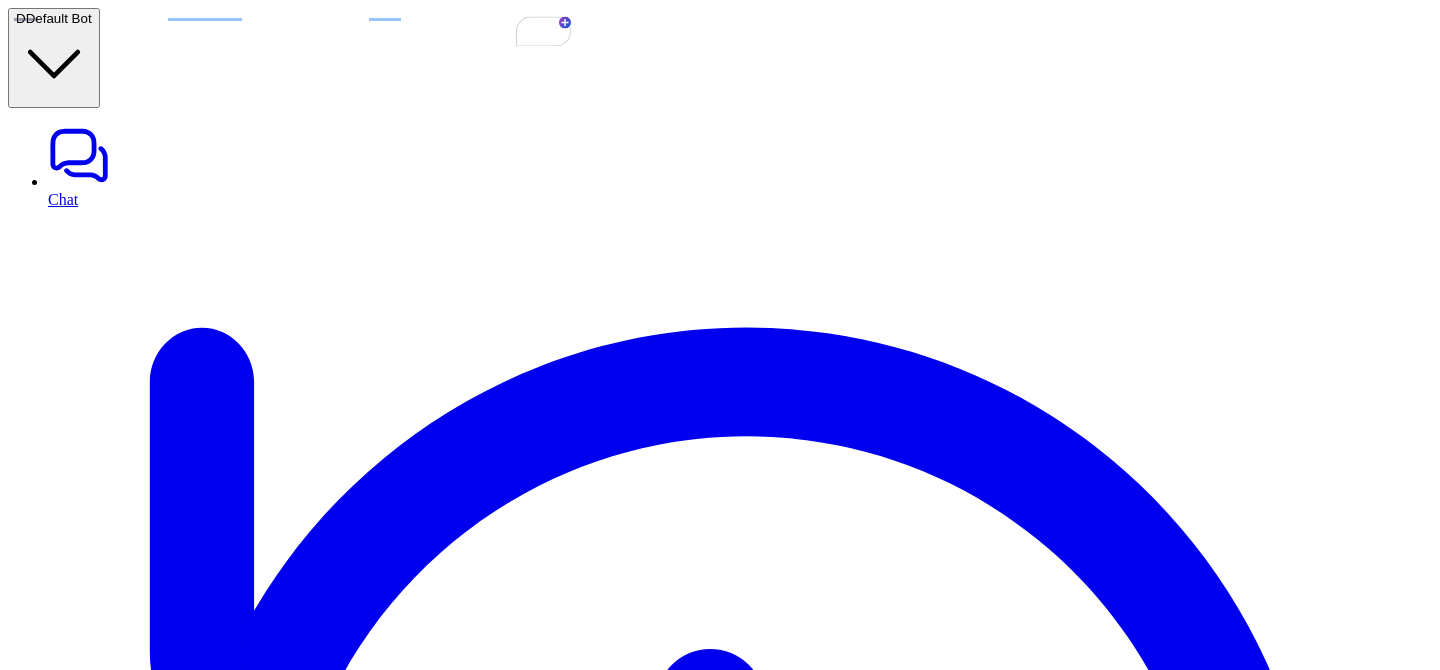 click on "**********" at bounding box center [300, 8527] 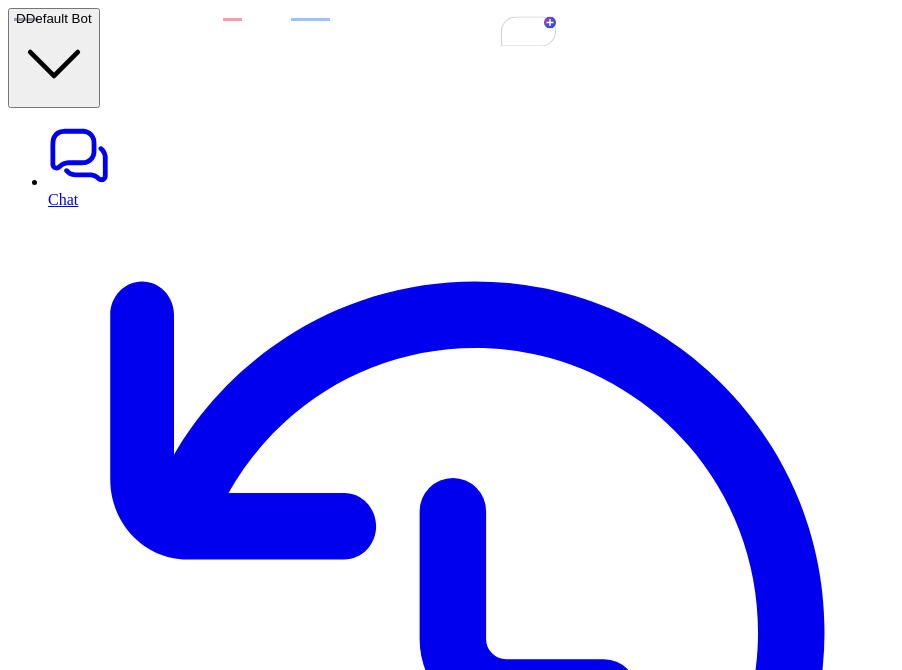 click on "**********" at bounding box center (274, 6590) 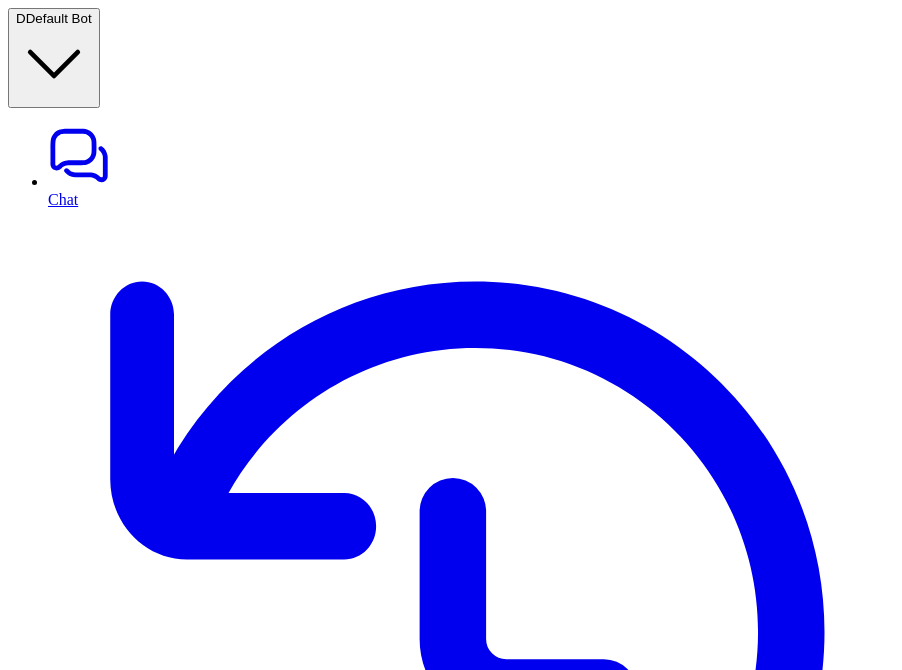 click on "Searched knowledge base" at bounding box center [274, 6479] 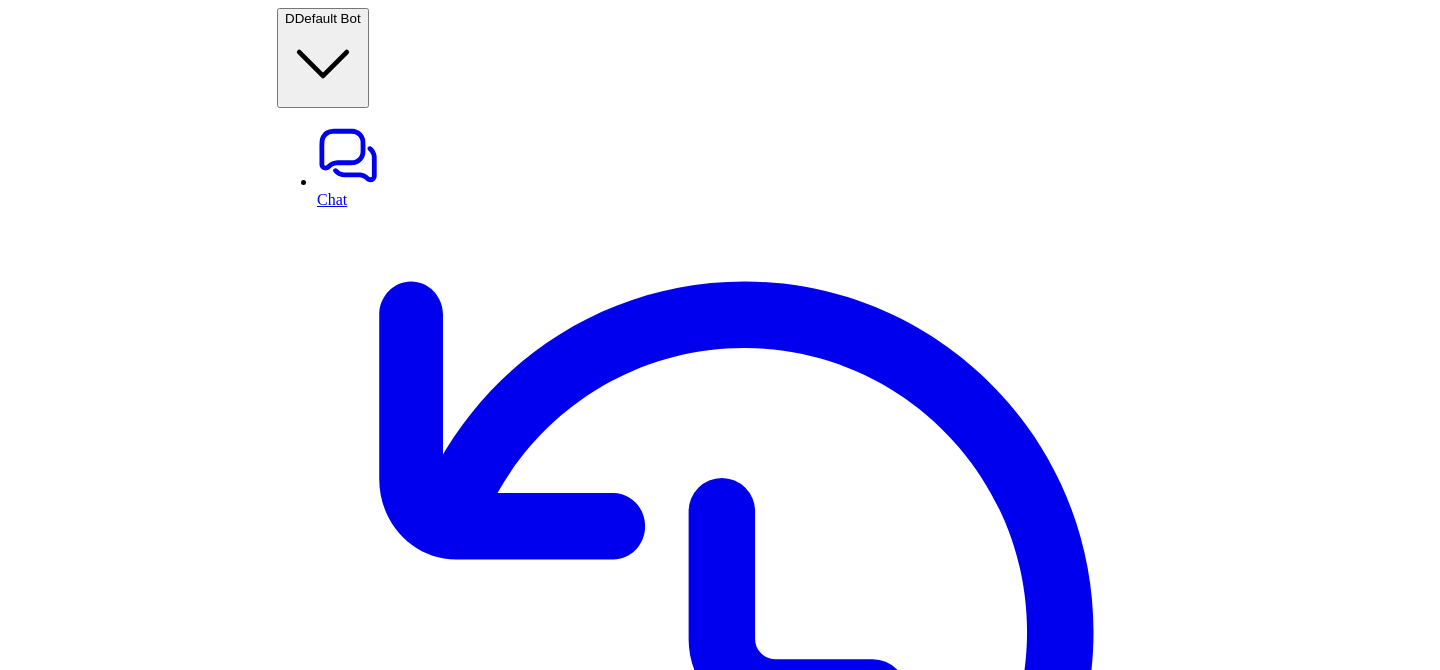 scroll, scrollTop: 0, scrollLeft: 23, axis: horizontal 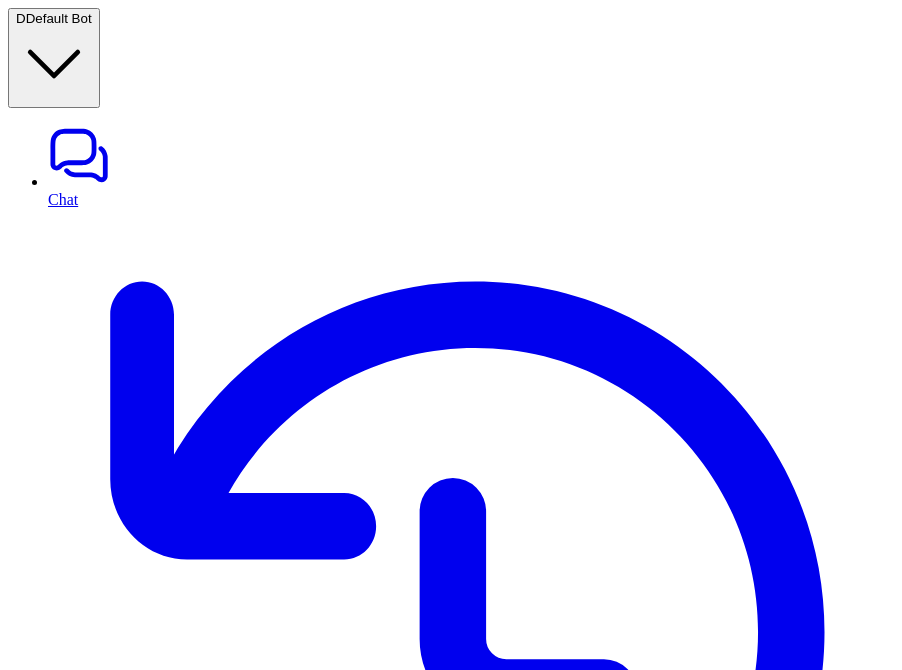 click on "Save changes" at bounding box center [173, 6326] 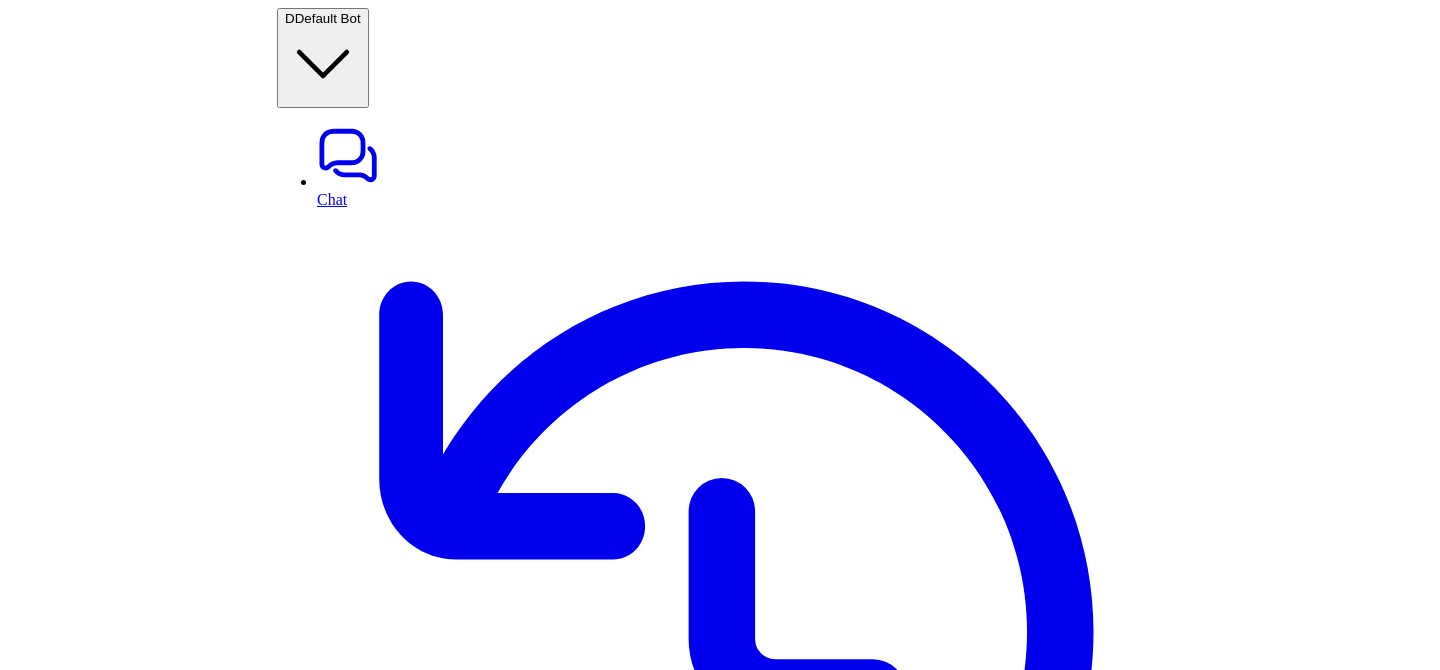 scroll, scrollTop: 0, scrollLeft: 0, axis: both 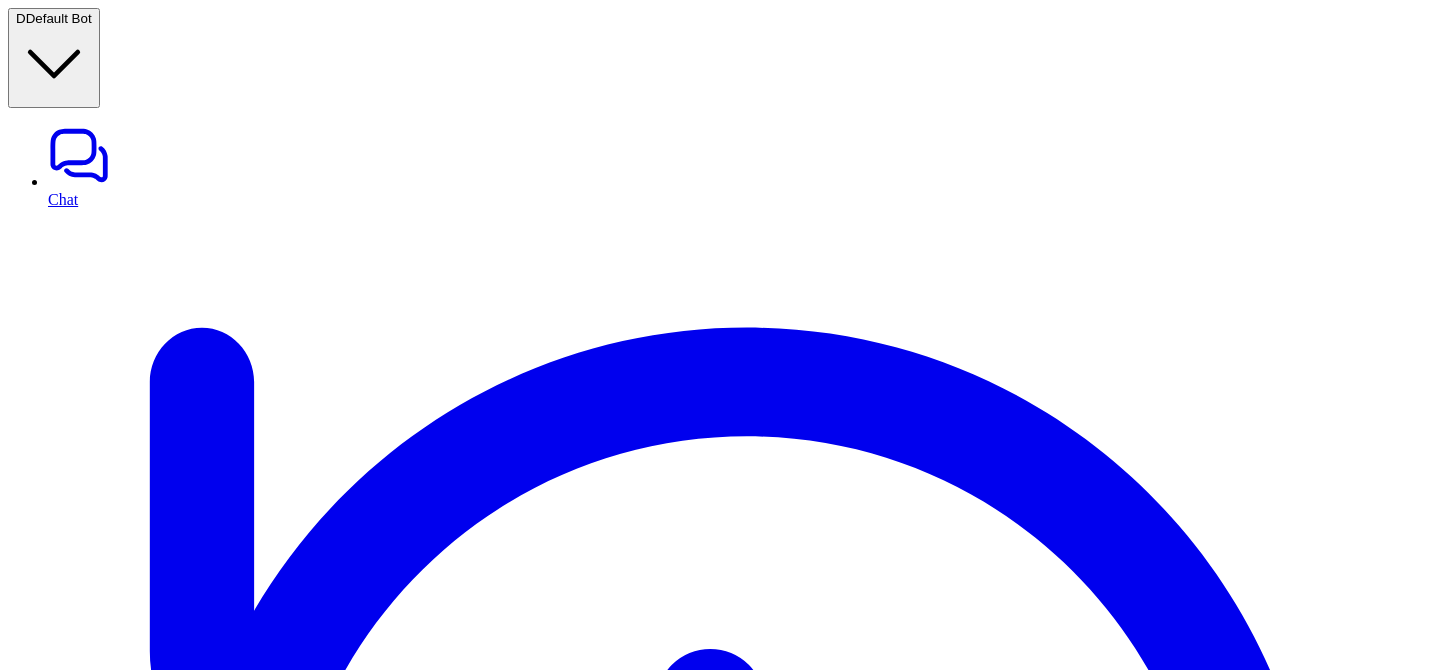 type 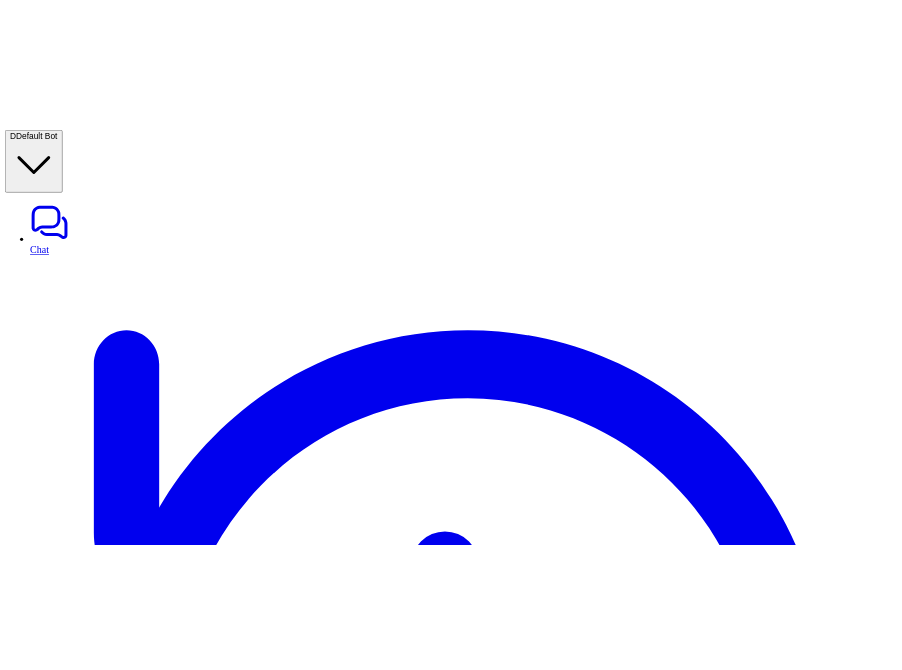 scroll, scrollTop: 0, scrollLeft: 0, axis: both 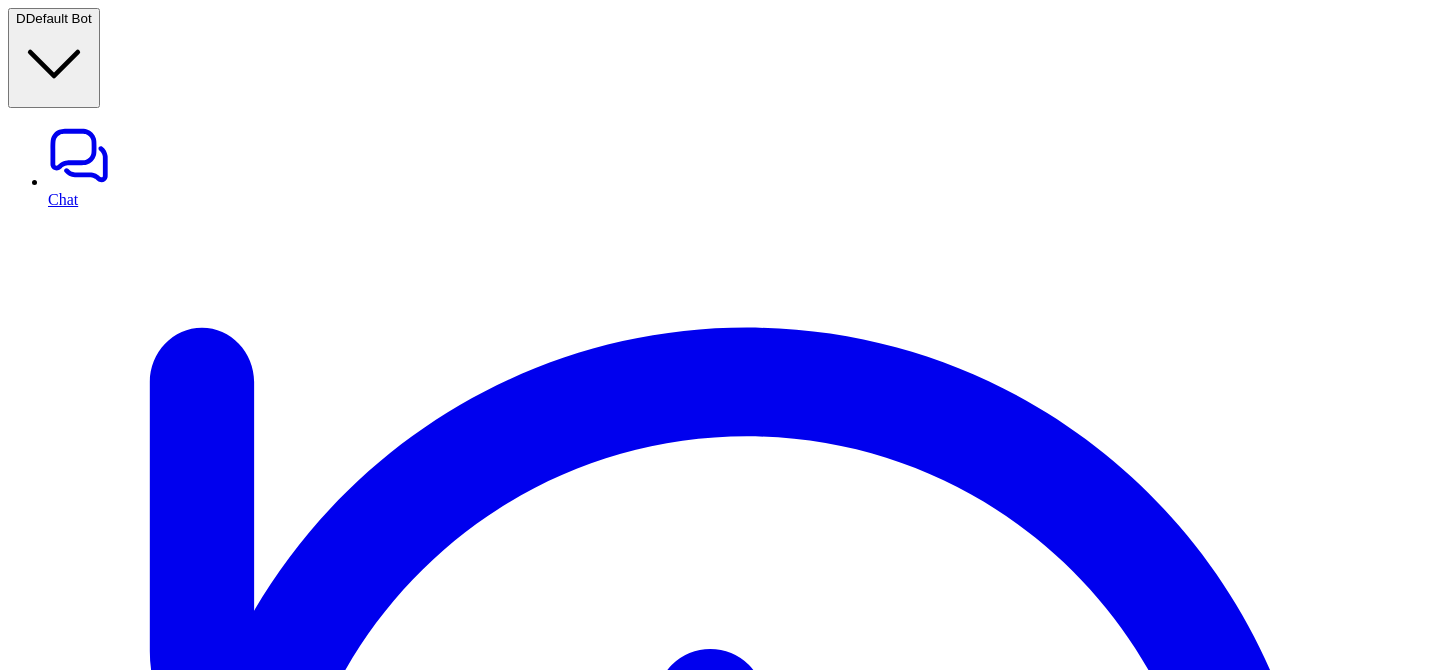 click on "**********" at bounding box center [300, 8527] 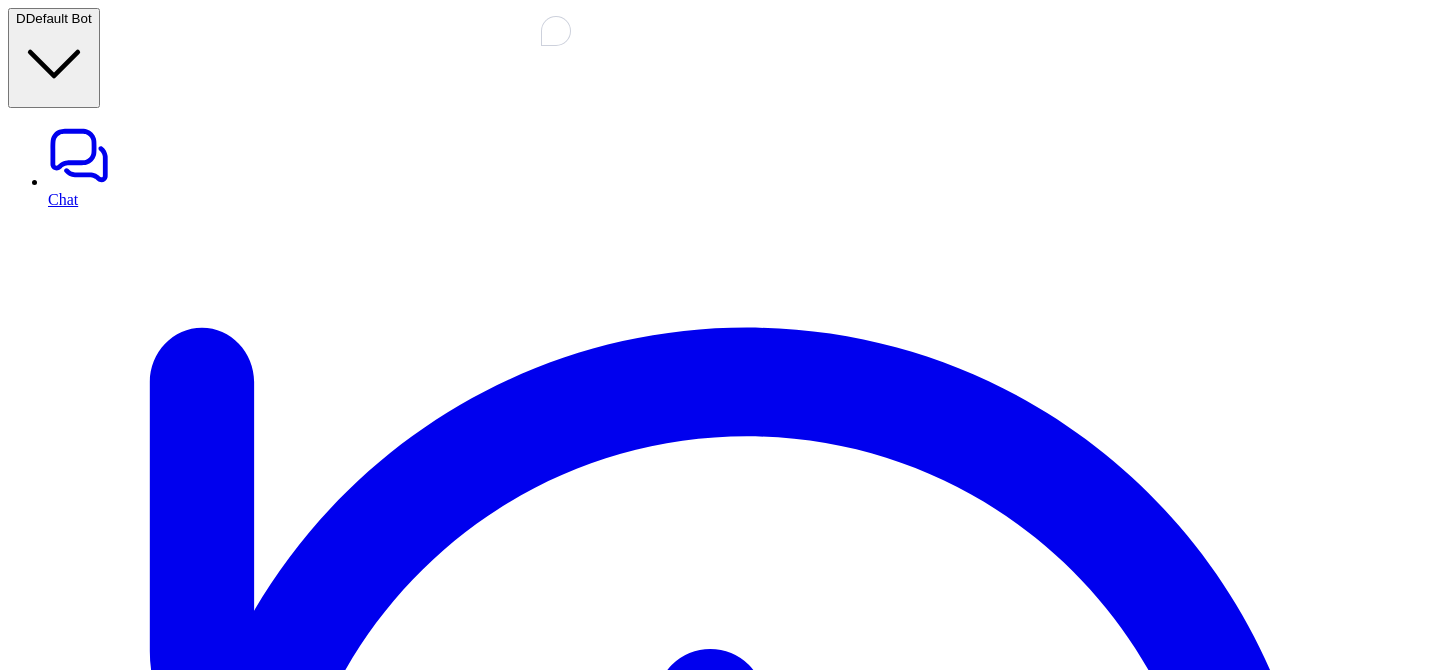 type 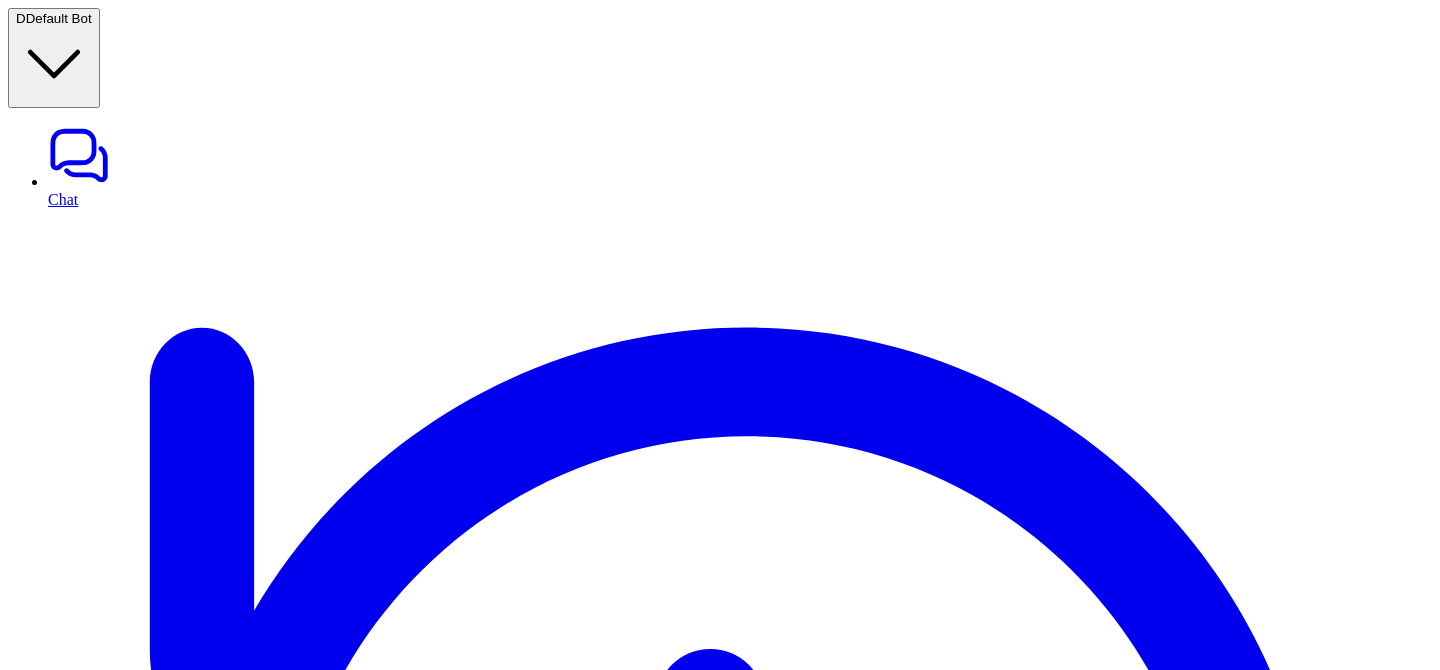 click on "hi" at bounding box center [435, 8444] 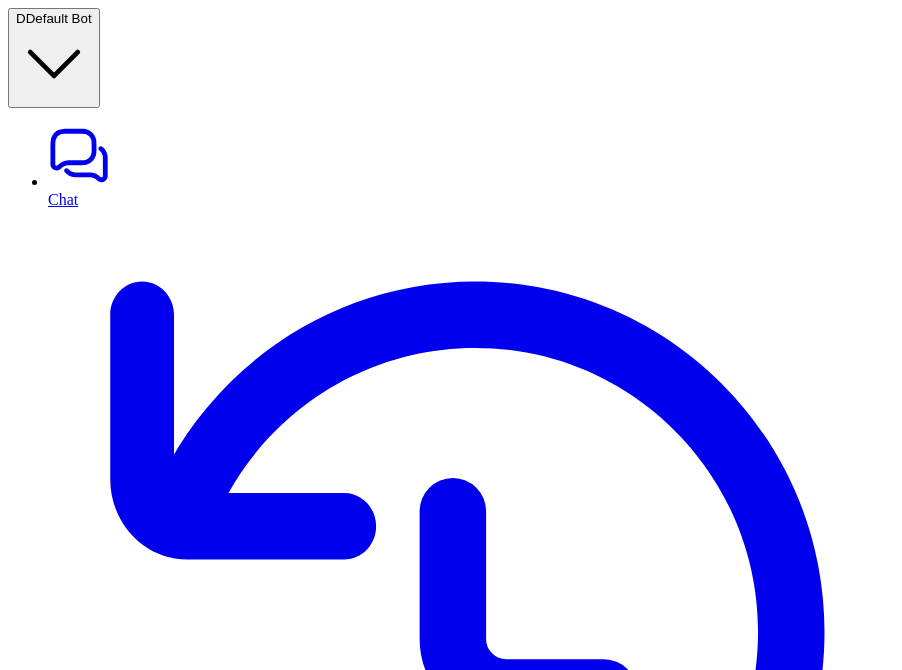 click on "**********" at bounding box center [170, 6523] 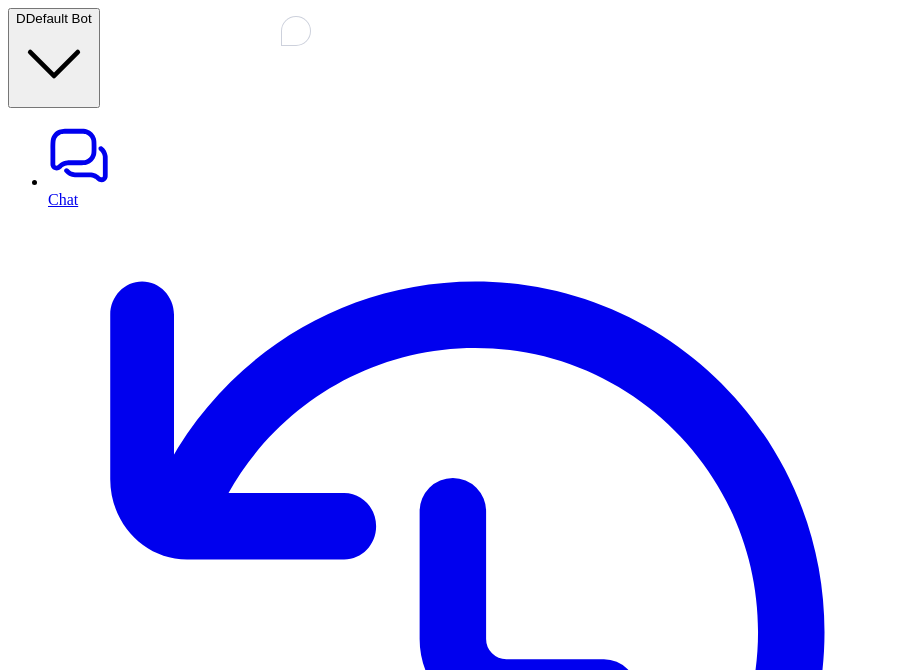 type 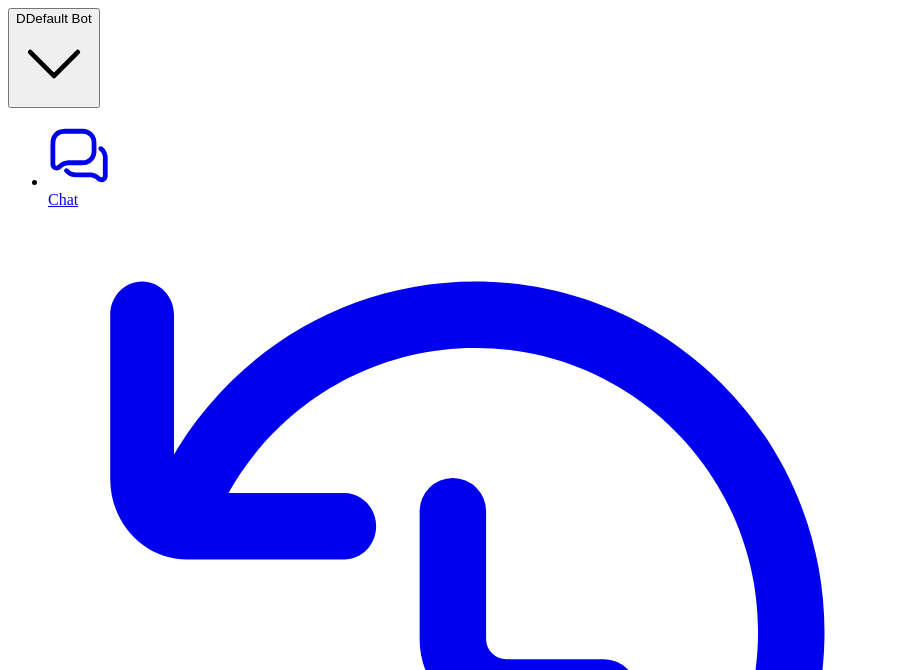click on "**********" at bounding box center [170, 6557] 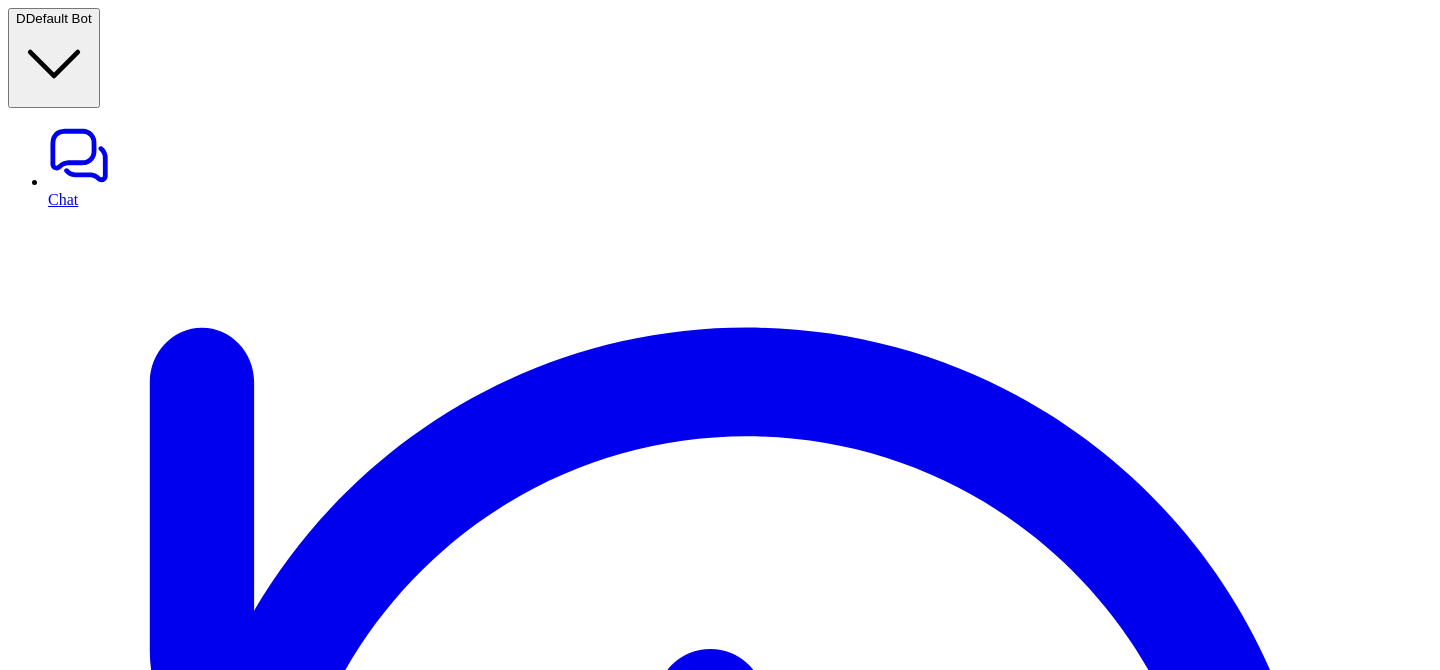 scroll, scrollTop: 358, scrollLeft: 0, axis: vertical 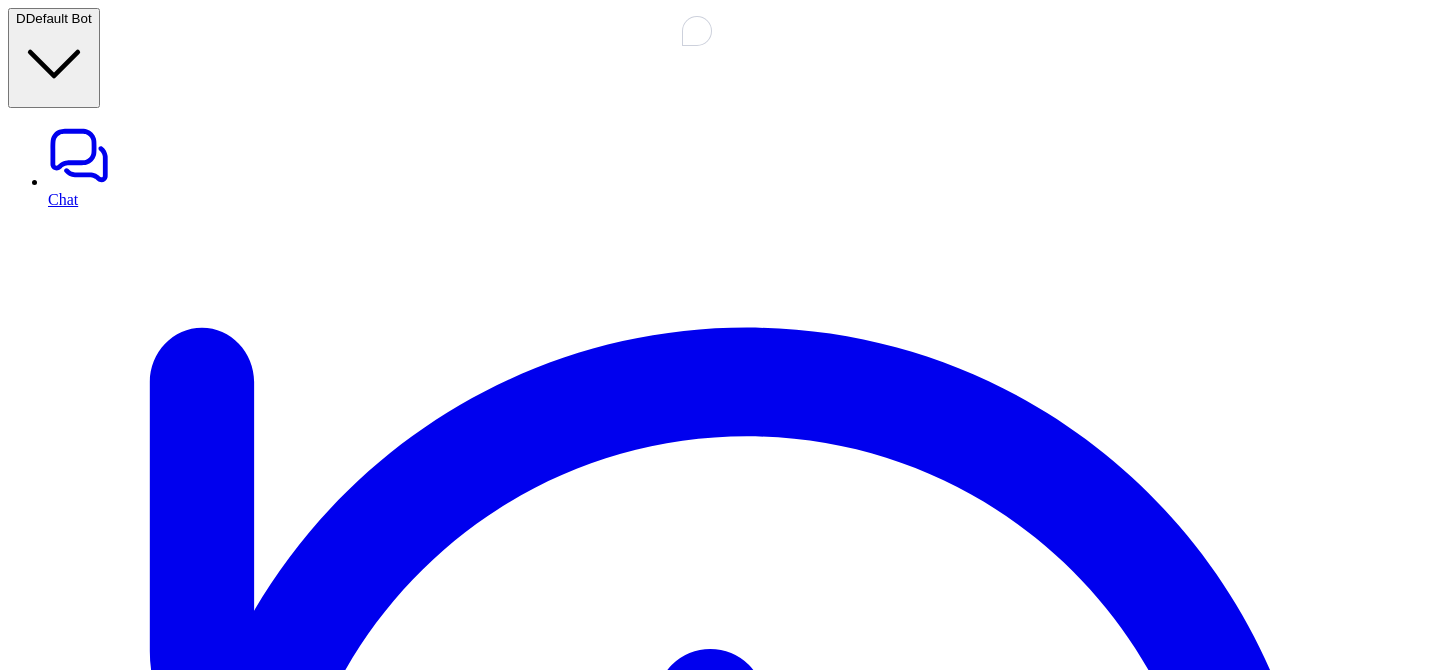 type 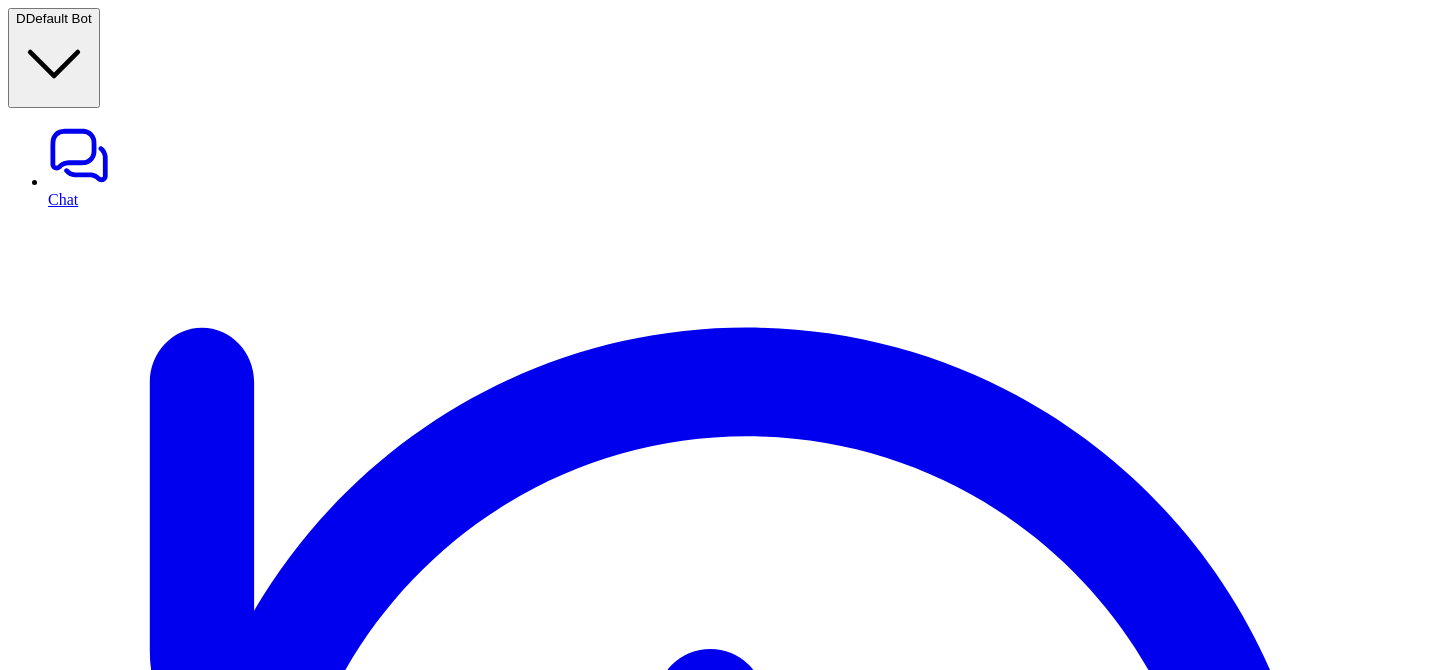 scroll, scrollTop: 274, scrollLeft: 0, axis: vertical 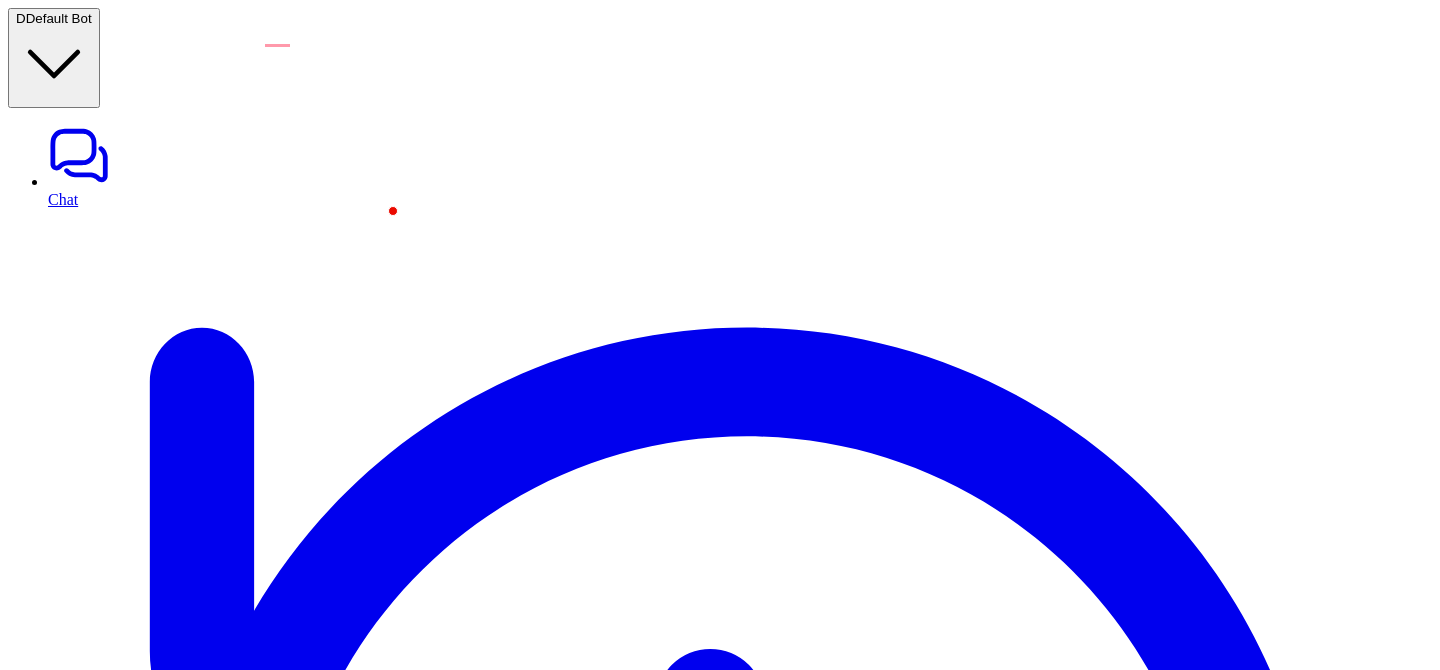 type on "**********" 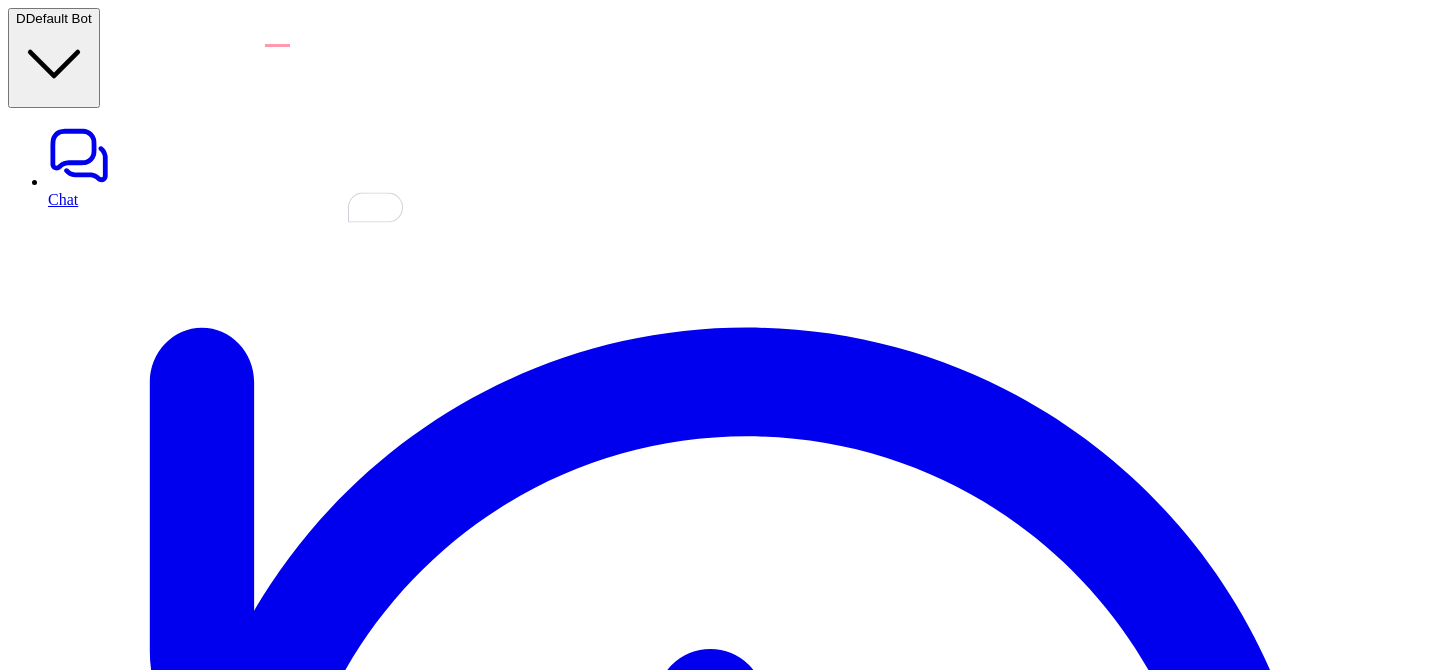 type 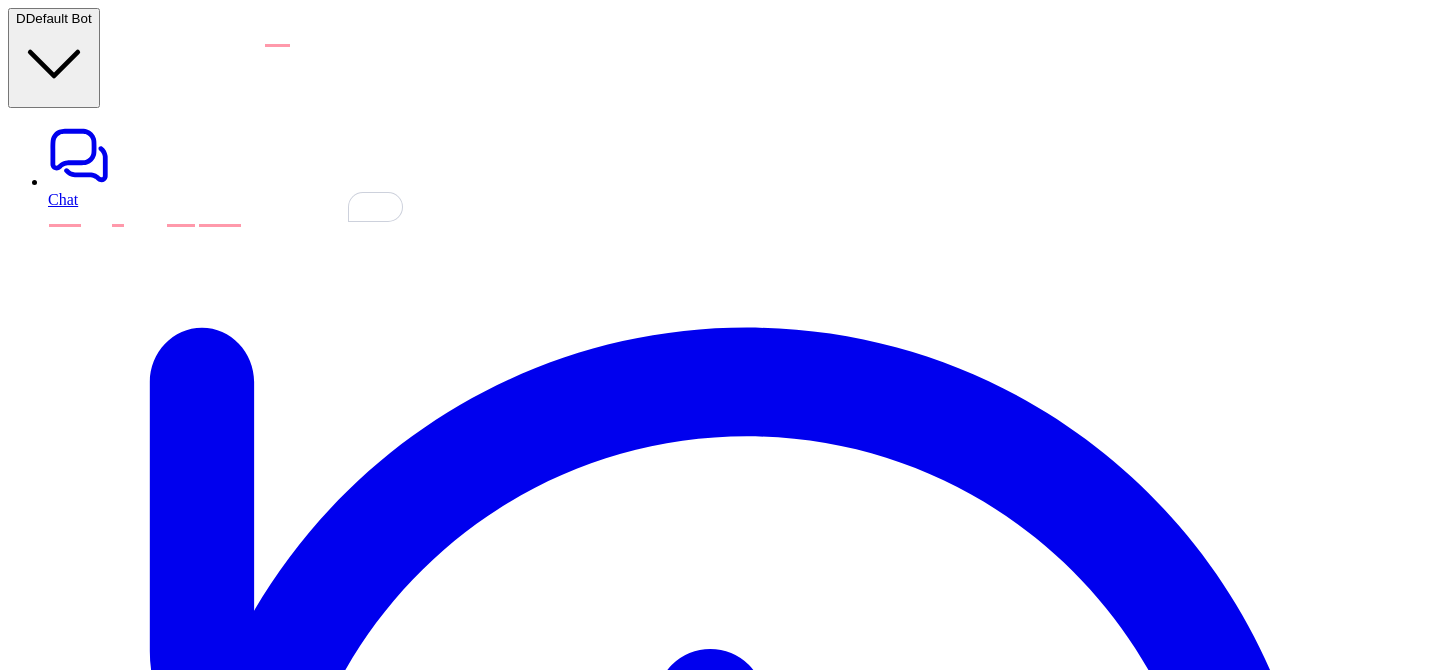 click on "**********" at bounding box center [332, 9806] 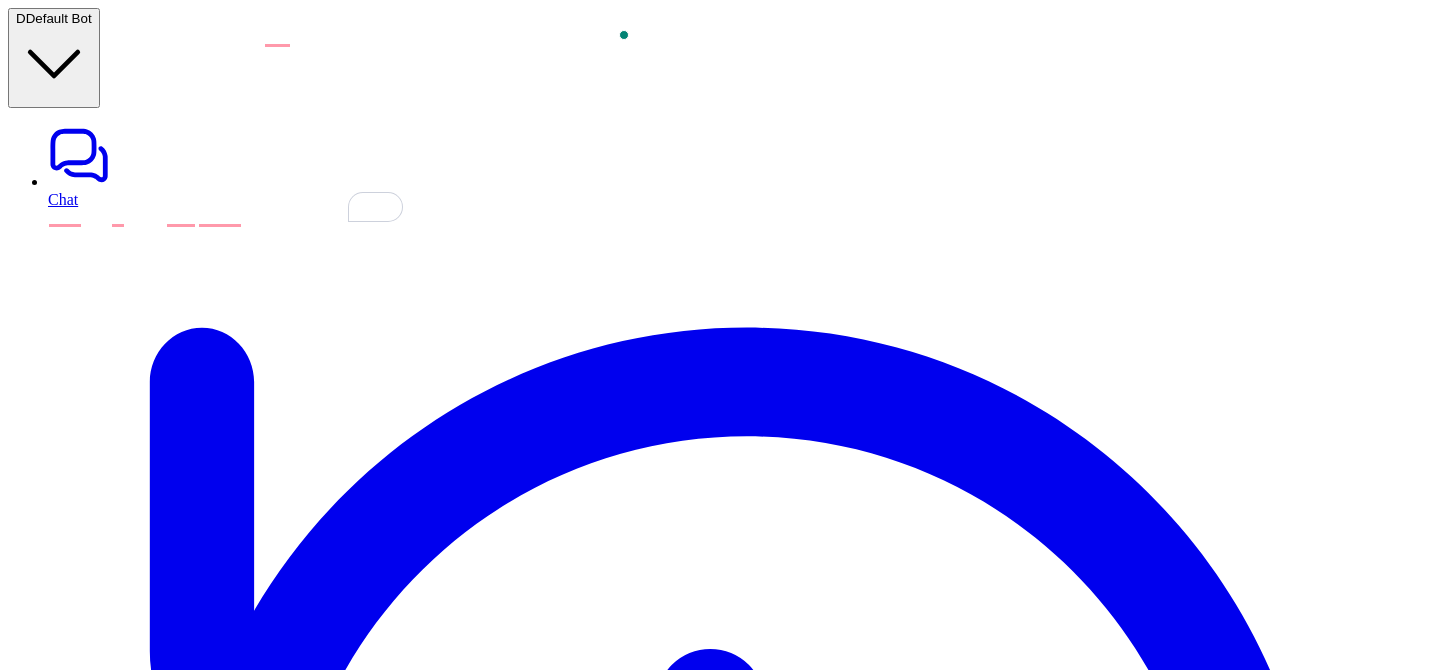 scroll, scrollTop: 60, scrollLeft: 0, axis: vertical 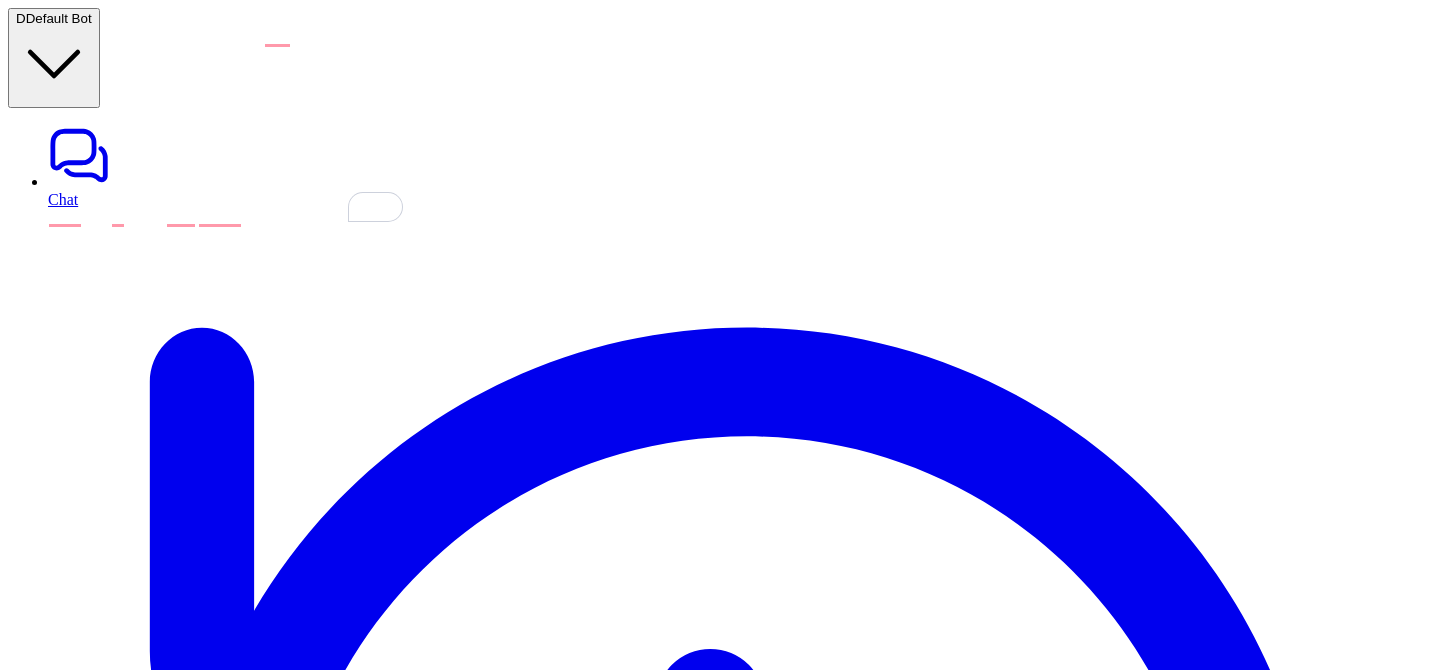 click on "Finished Thinking" at bounding box center (67, 9835) 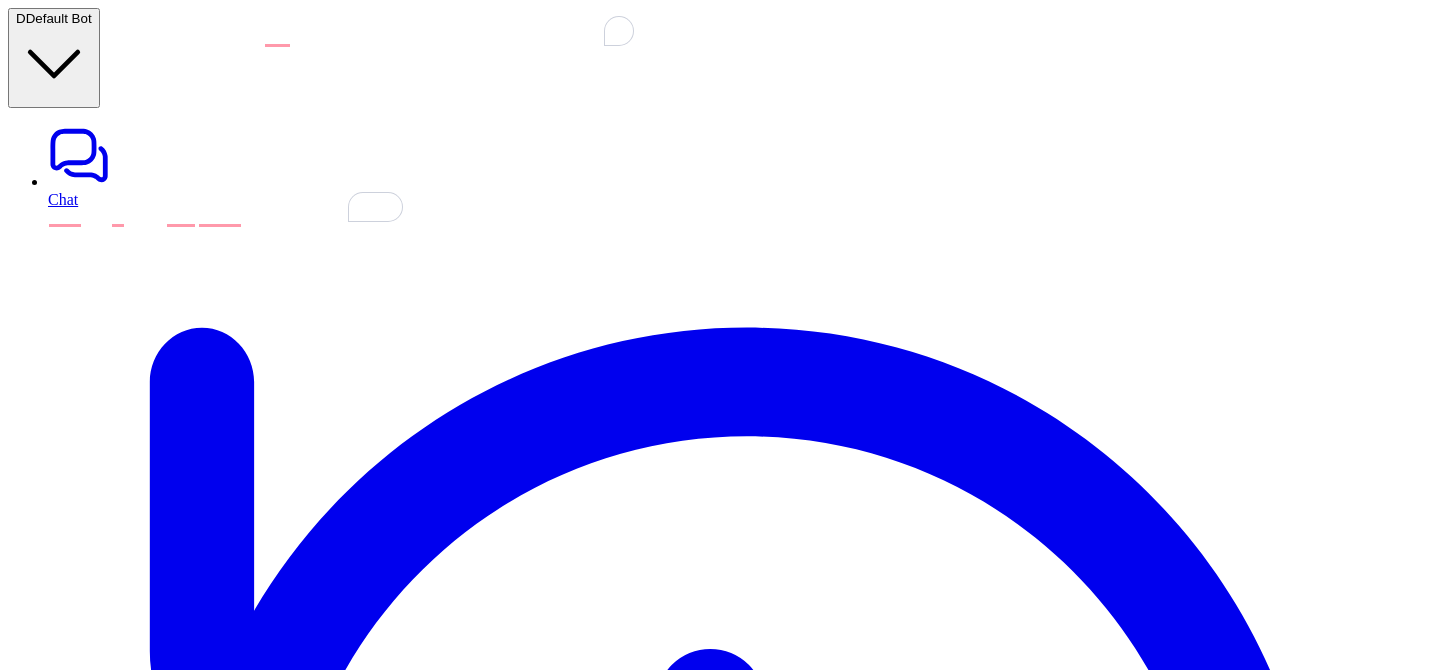click on "hi
D Copy Adjust Tone Edit hi
D Copy Adjust Tone Edit hi
D Copy Adjust Tone Edit hi
D Hello! How can I help you today?
Copy Adjust Tone Edit hi
D Hello! How can I assist you today?
Copy Adjust Tone Edit Think before answering, what's 2+2
D Searched knowledge base search_queries :  "what is 2+2" I'm sorry, but I couldn't find relevant information to answer your question about 2+2. Could you please rephrase or provide more details?
Copy Adjust Tone Edit think before answering what's 2+2
D Finished Thinking thought :  "The user is asking for the sum of 2+2 and wants me to think before responding. This is a basic arithmetic question, so the answer should be 4." The answer to 2+2 is 4. If you have any more questions, feel free to ask!
Copy Adjust Tone Edit" at bounding box center [435, 9247] 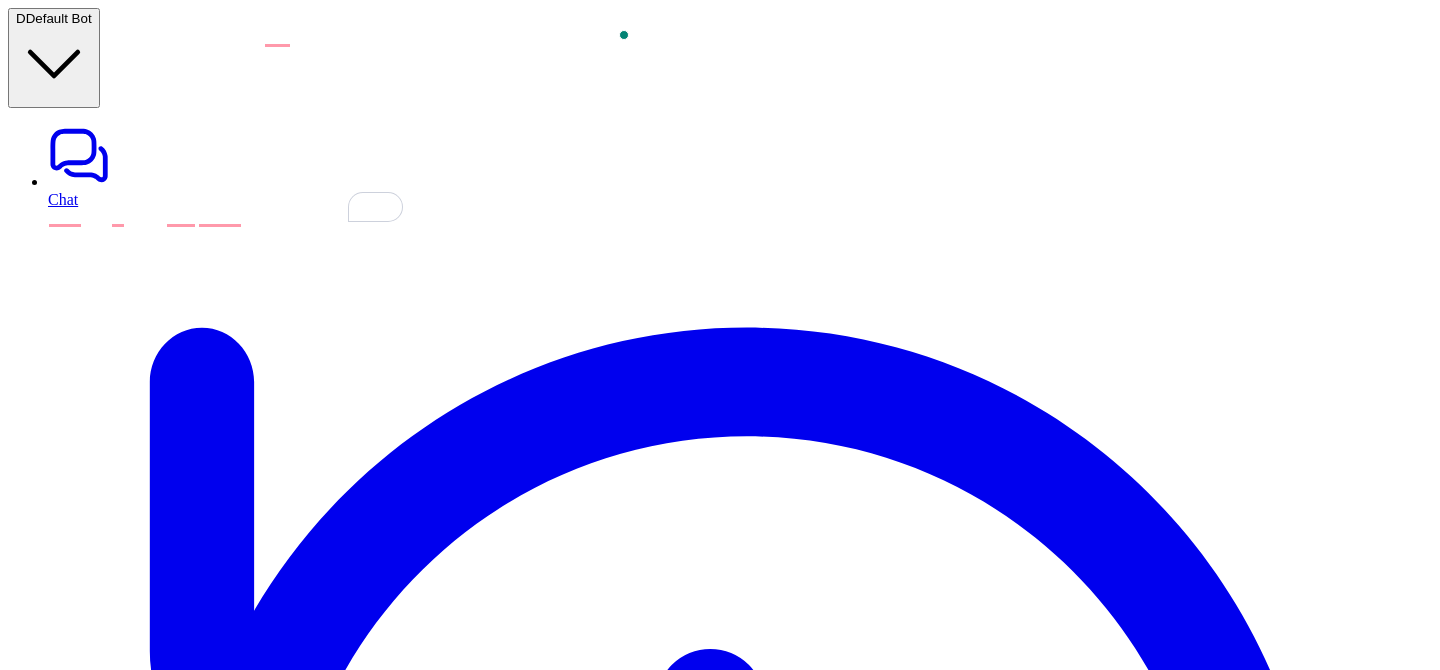 click on "think before answering what's 2+2" at bounding box center (435, 9784) 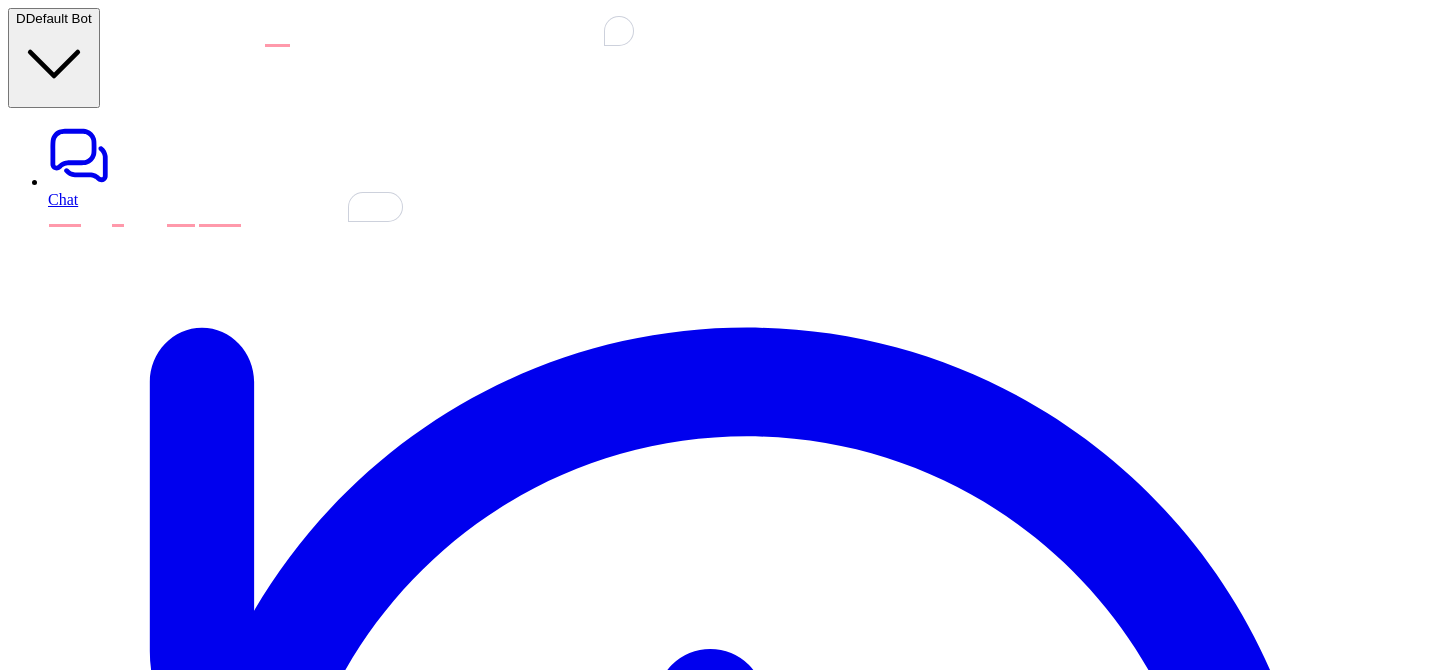 copy on "think before answering what's 2+2
D" 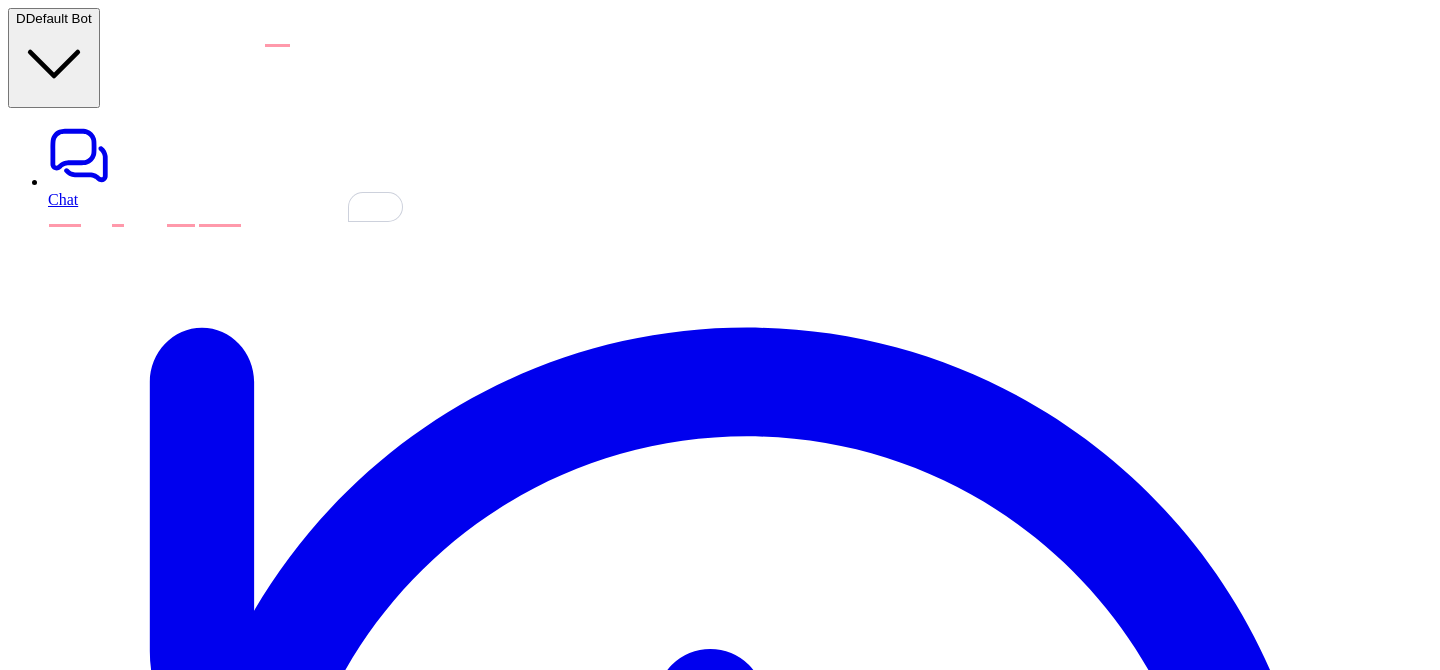 scroll, scrollTop: 866, scrollLeft: 0, axis: vertical 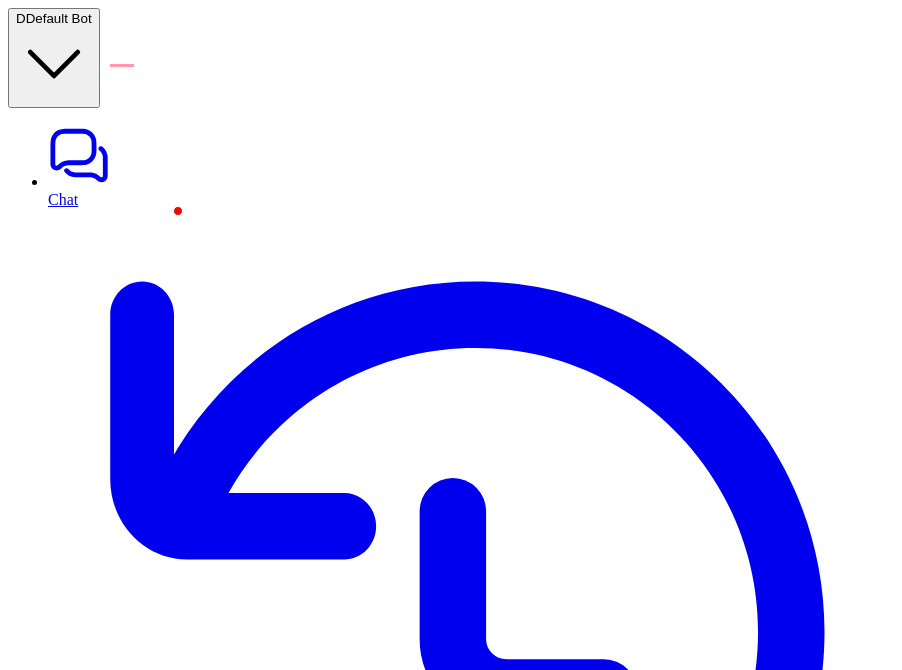 click on "think before answering what's 2+2" at bounding box center (274, 8065) 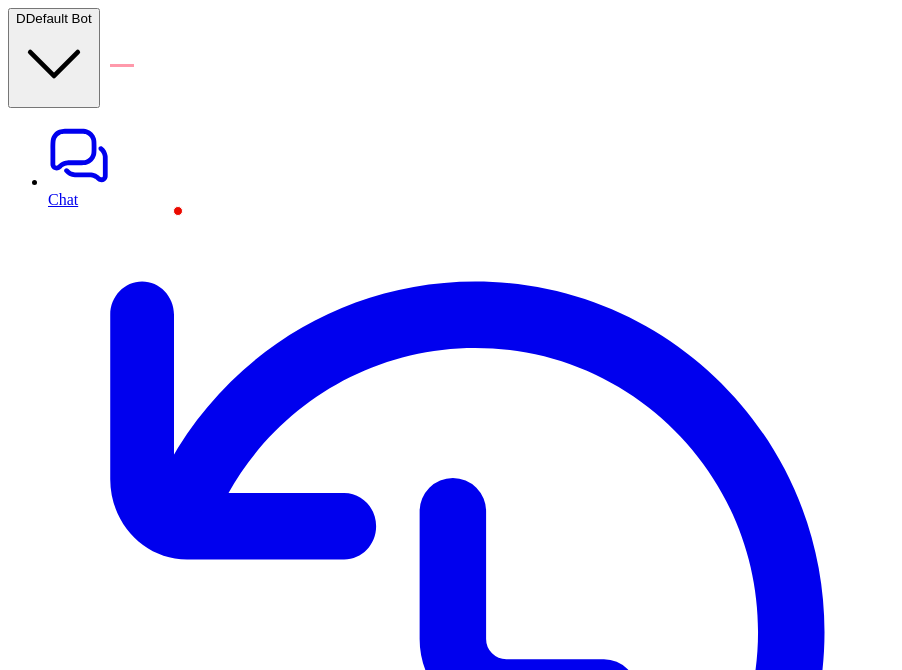 click on "**********" at bounding box center [274, 8459] 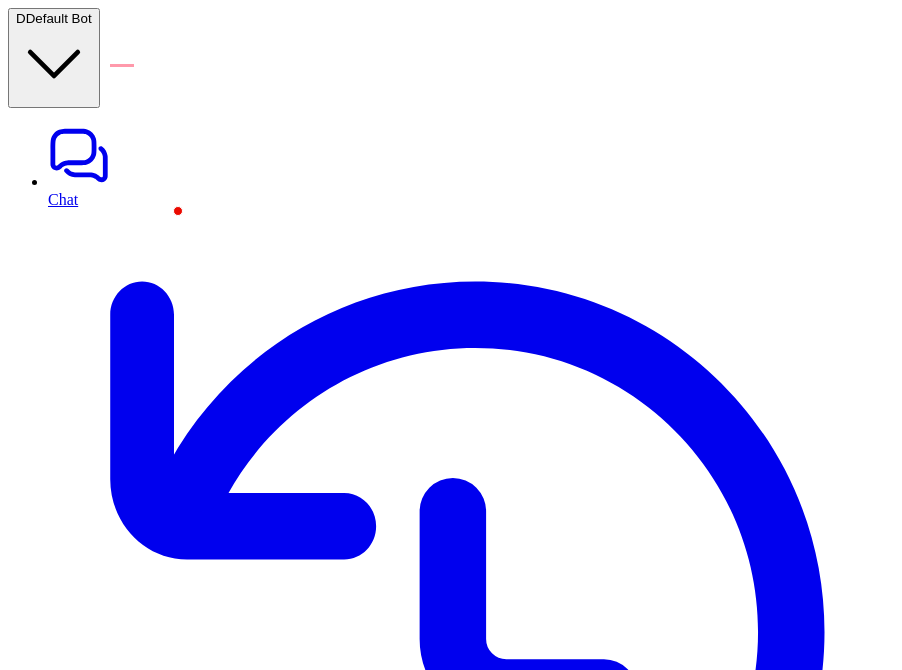 scroll, scrollTop: 1336, scrollLeft: 0, axis: vertical 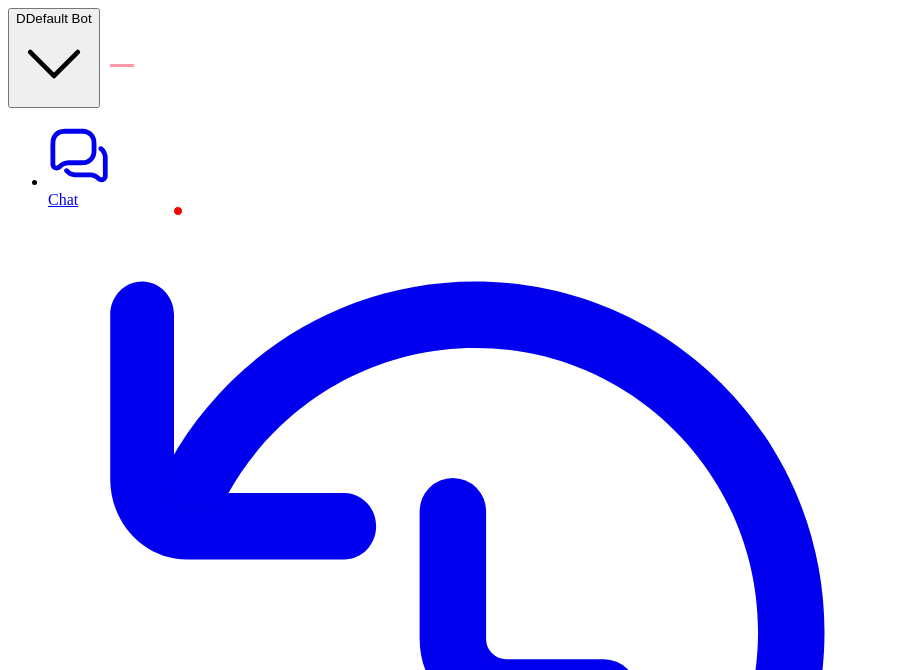 click on "think before answering what's 2+2" at bounding box center (274, 8370) 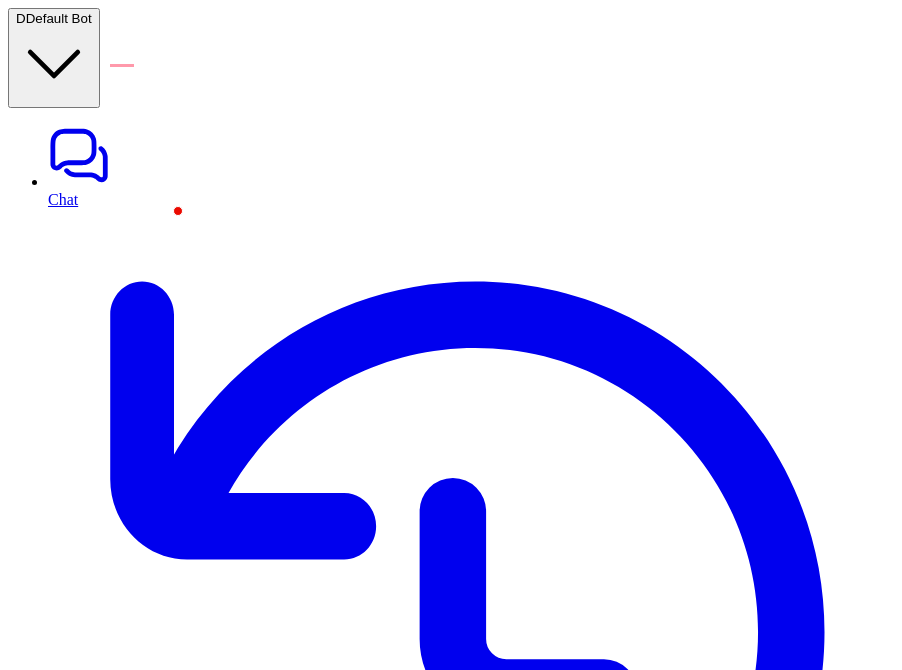 scroll, scrollTop: 1517, scrollLeft: 0, axis: vertical 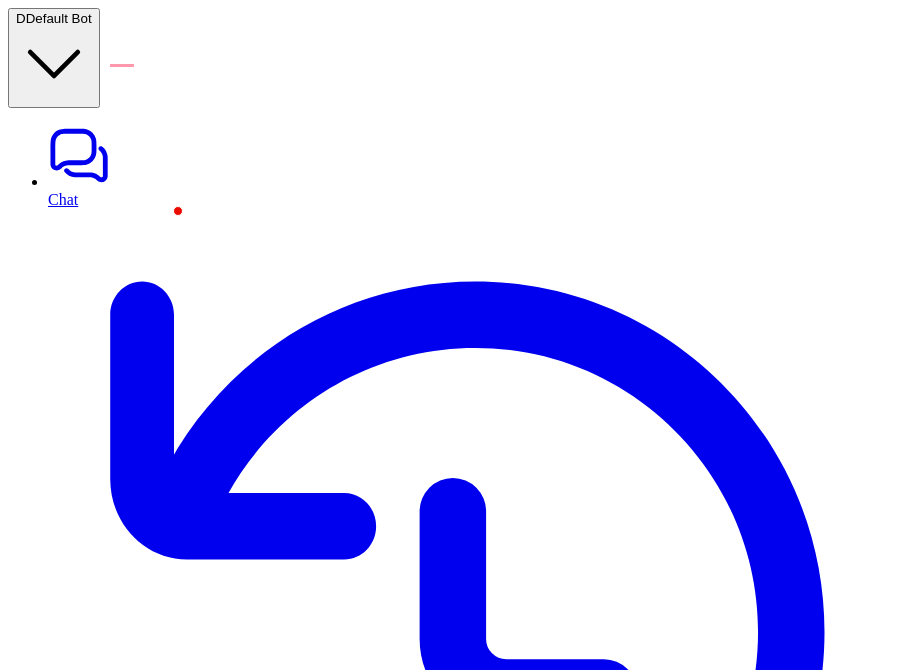 copy on "think before answering what's 2+2
D" 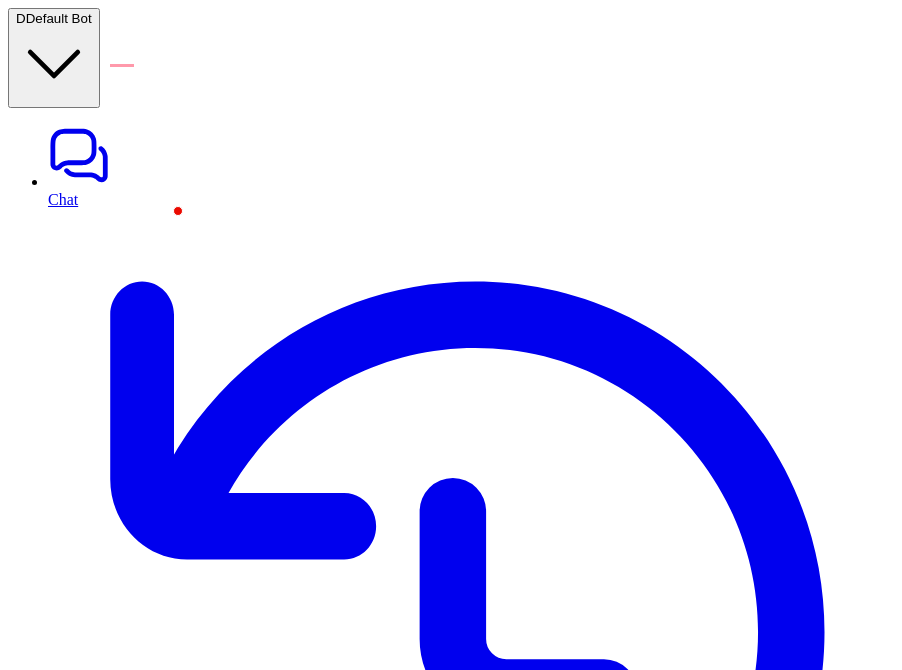 click on "**********" at bounding box center [170, 9228] 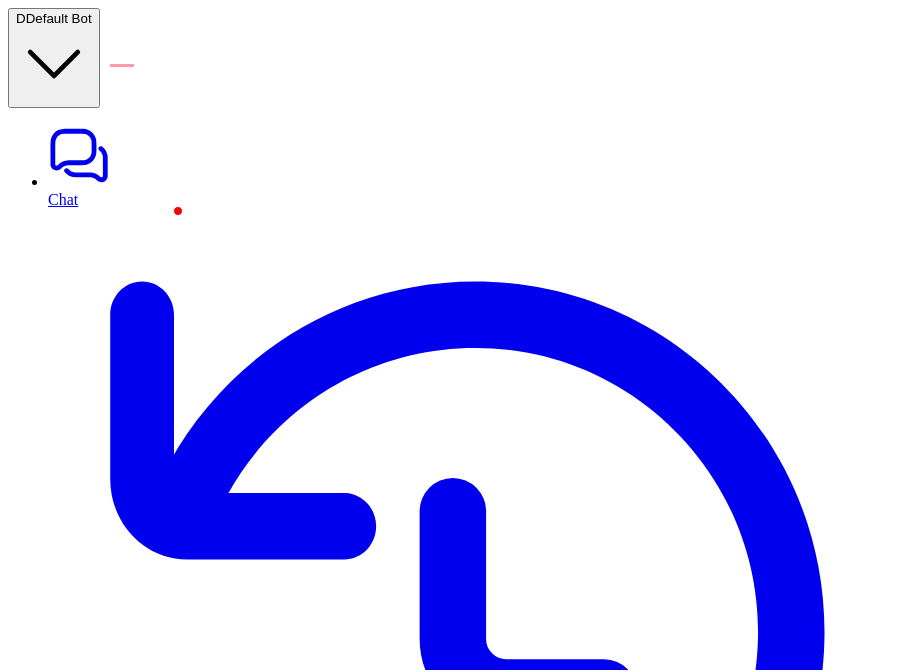 click on "**********" at bounding box center [170, 9771] 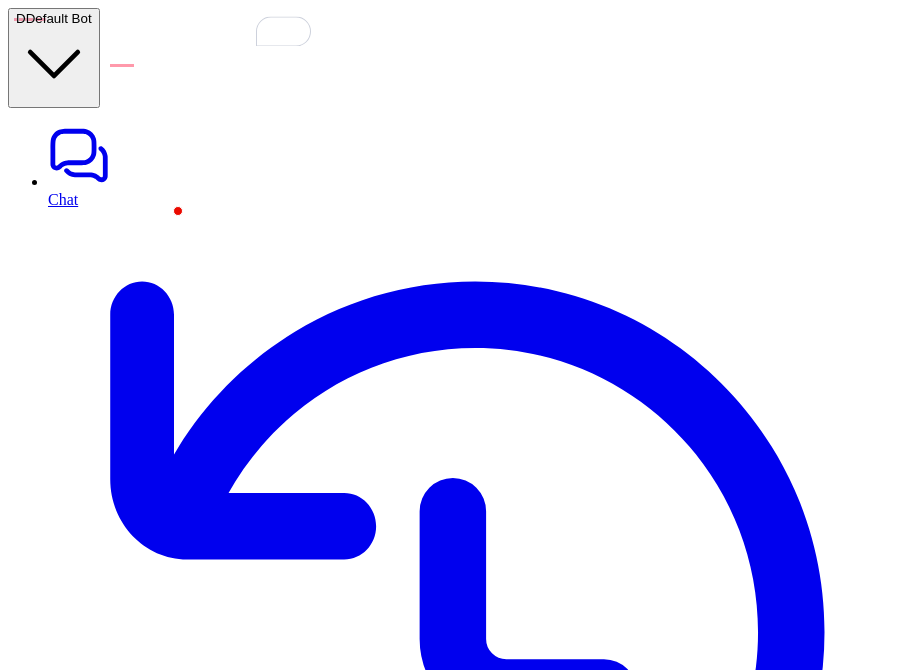 click 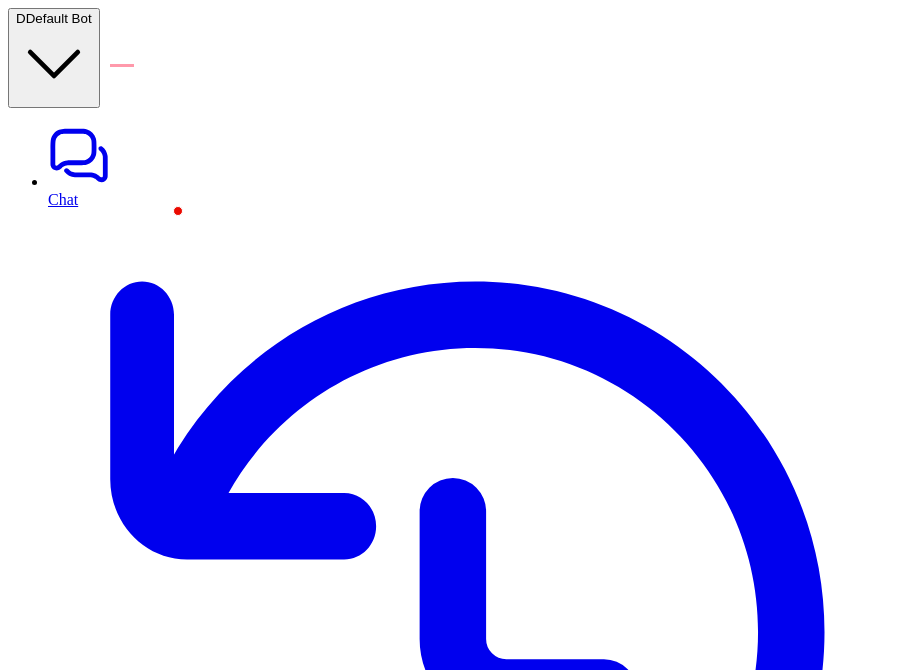 scroll, scrollTop: 2418, scrollLeft: 0, axis: vertical 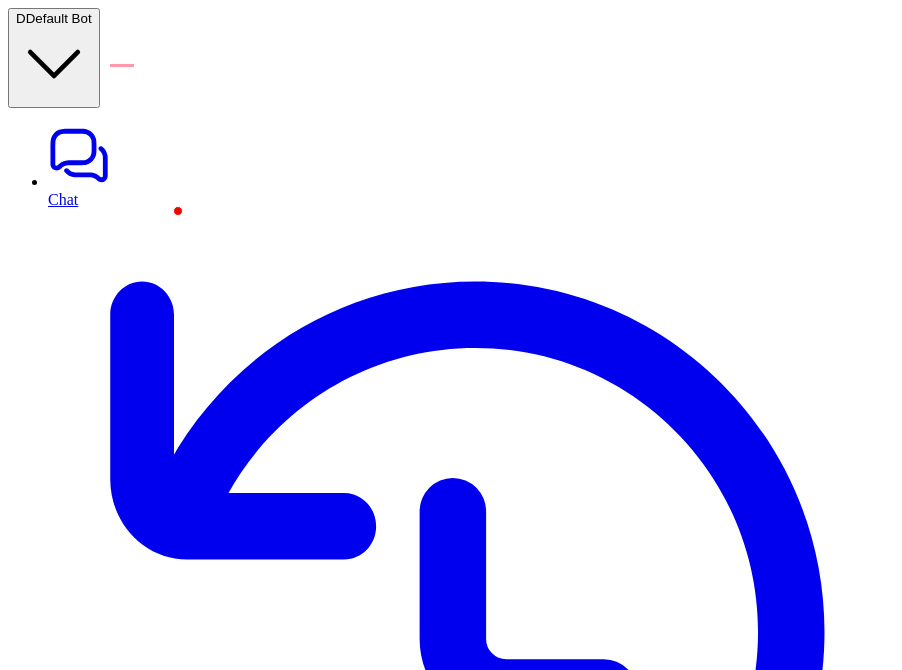 click on "**********" at bounding box center [170, 10058] 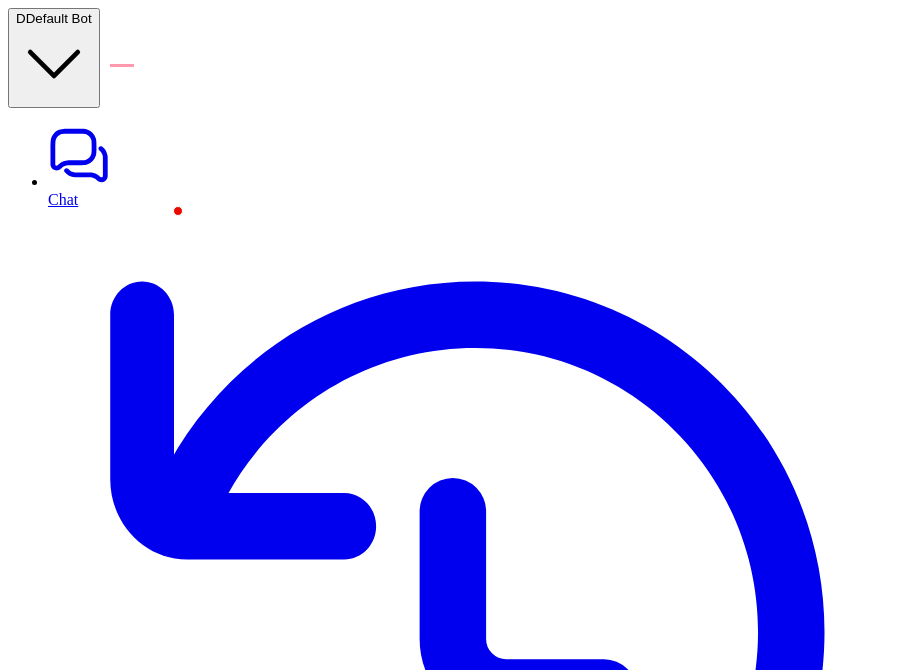 scroll, scrollTop: 2700, scrollLeft: 0, axis: vertical 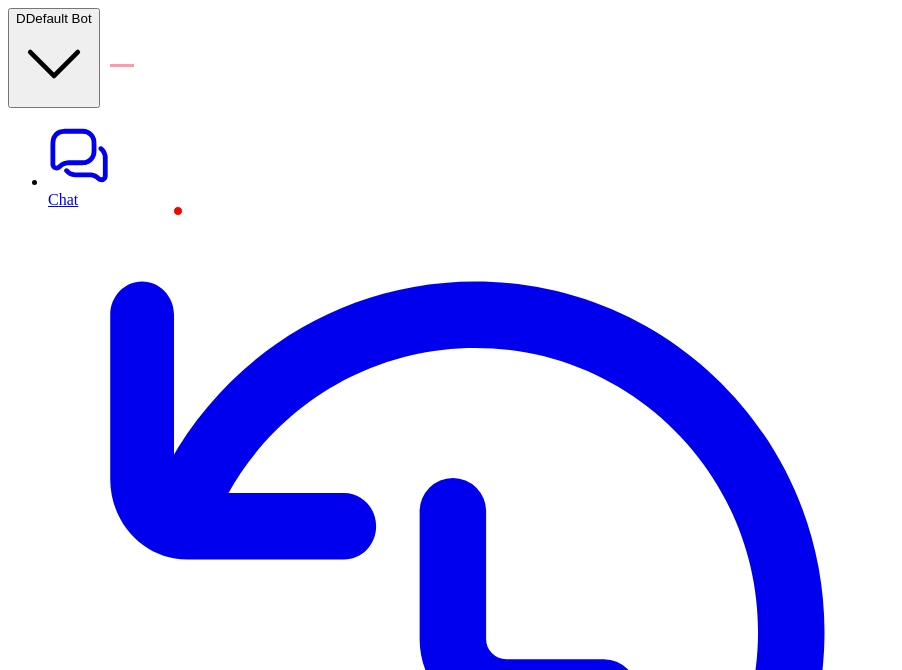 click on "**********" at bounding box center (170, 10294) 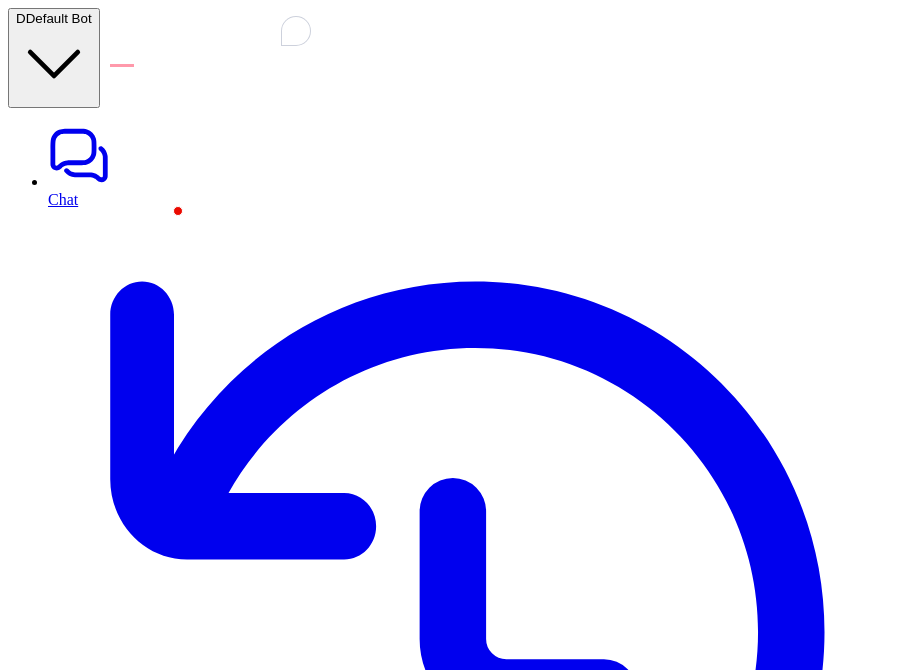 paste 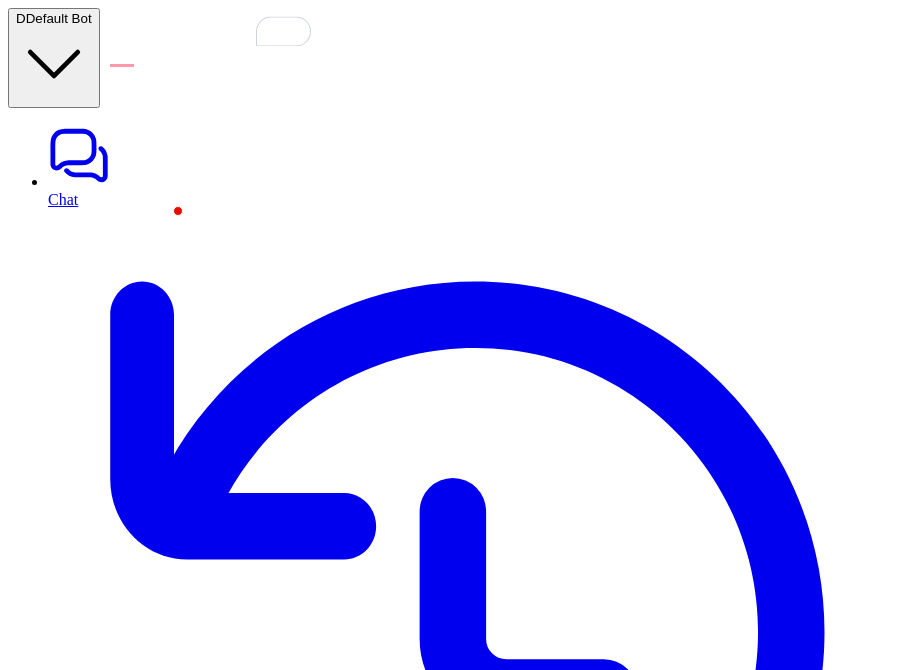 scroll, scrollTop: 200, scrollLeft: 0, axis: vertical 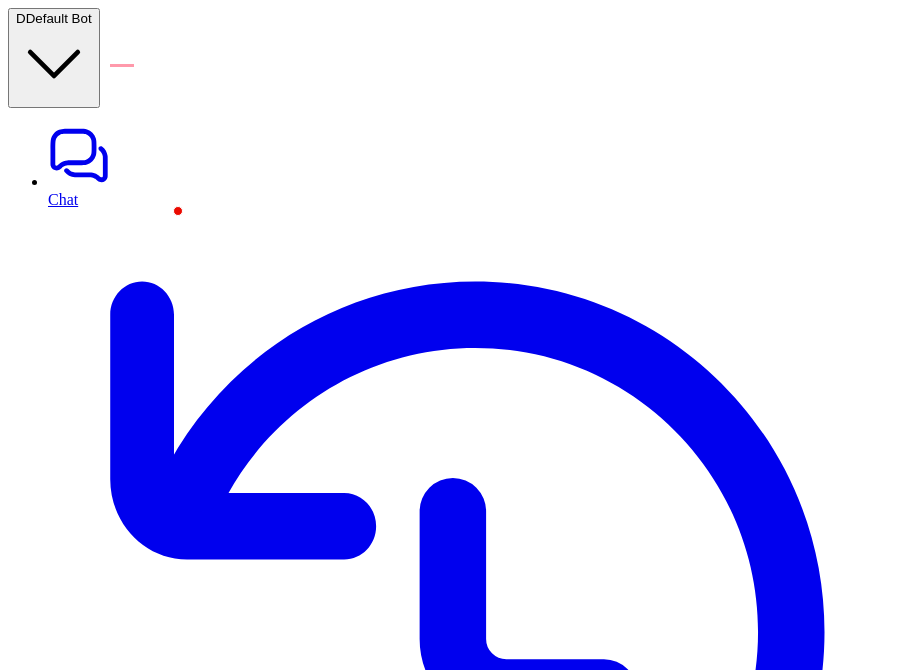 click on "think before answering what's 2+2" at bounding box center (274, 10248) 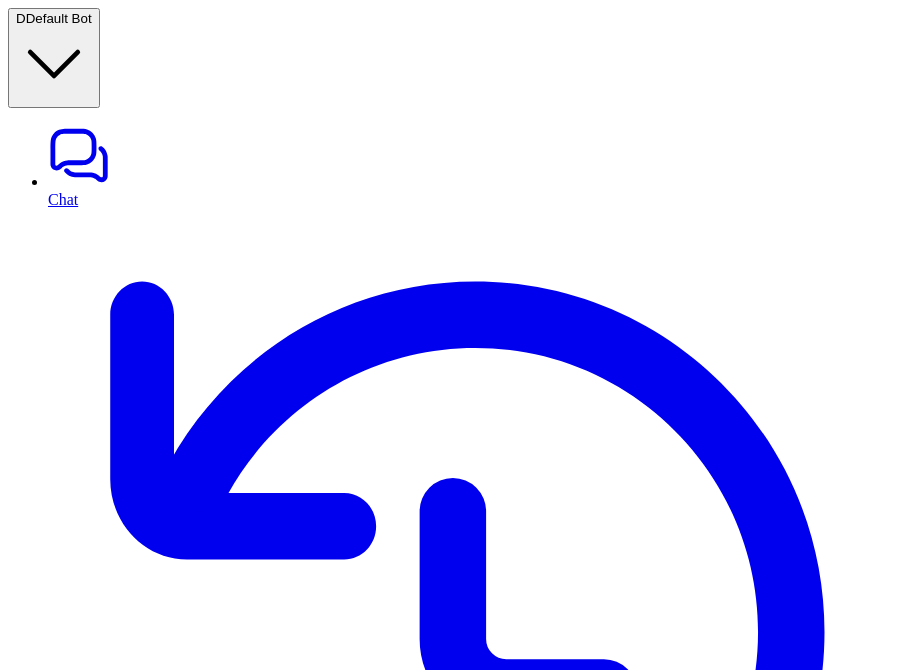 scroll, scrollTop: 140, scrollLeft: 0, axis: vertical 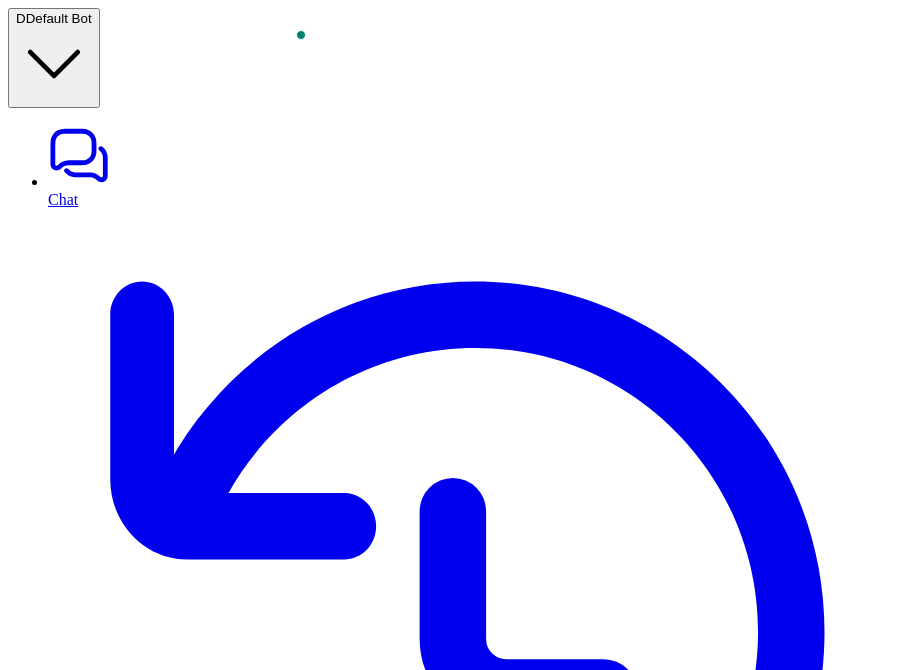 type 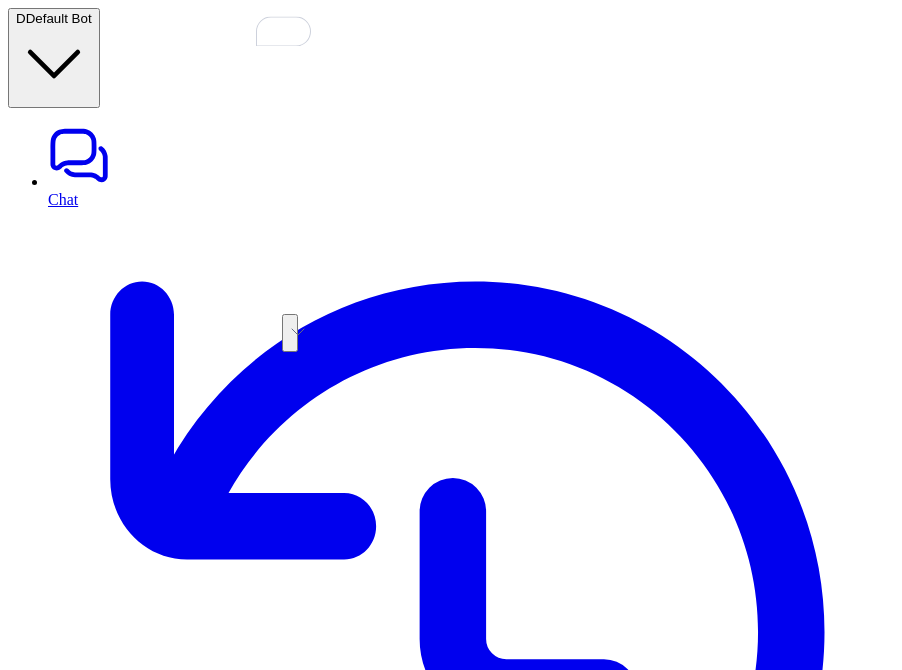 copy on "**********" 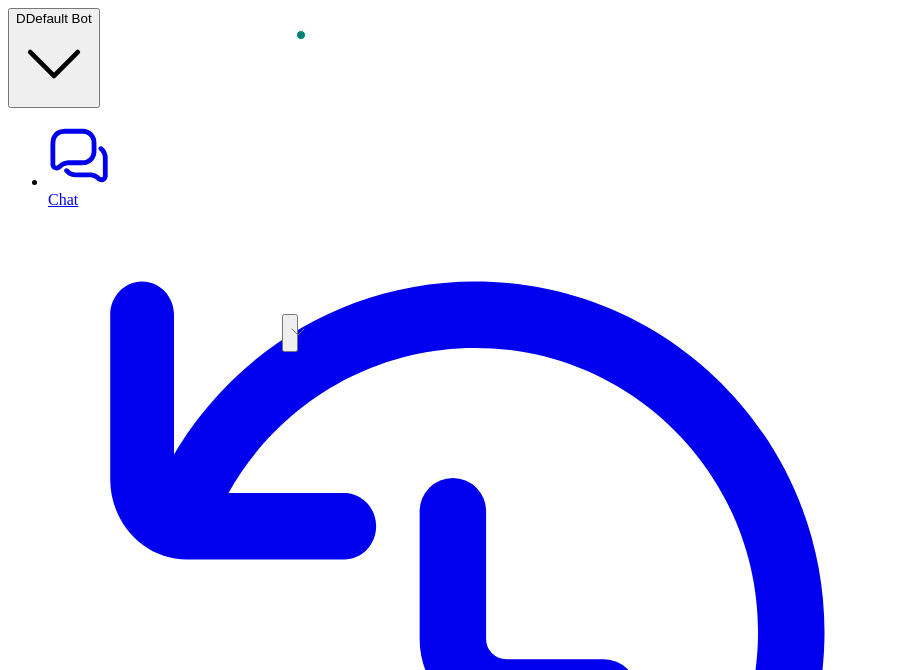 click 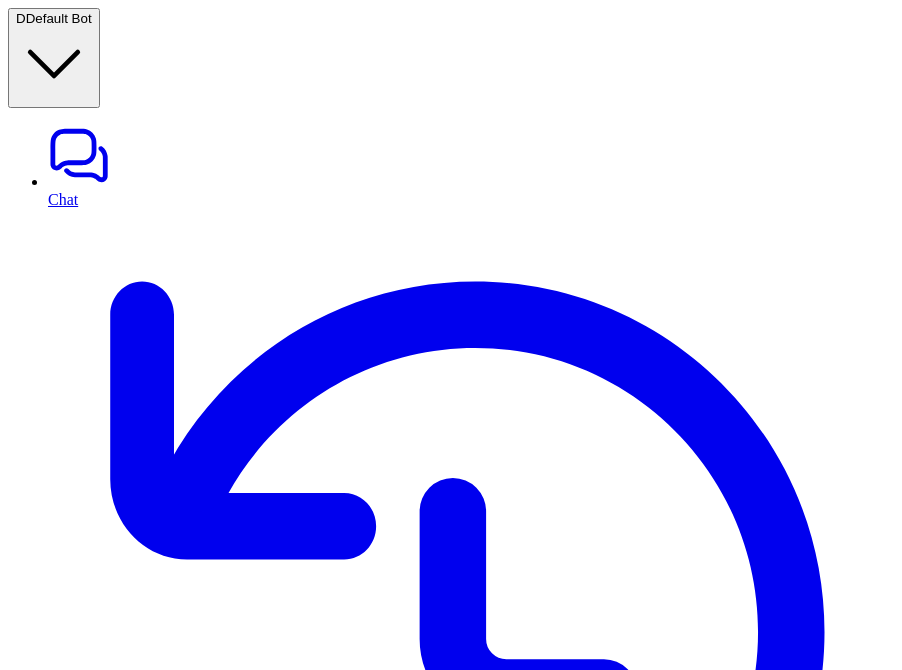 click 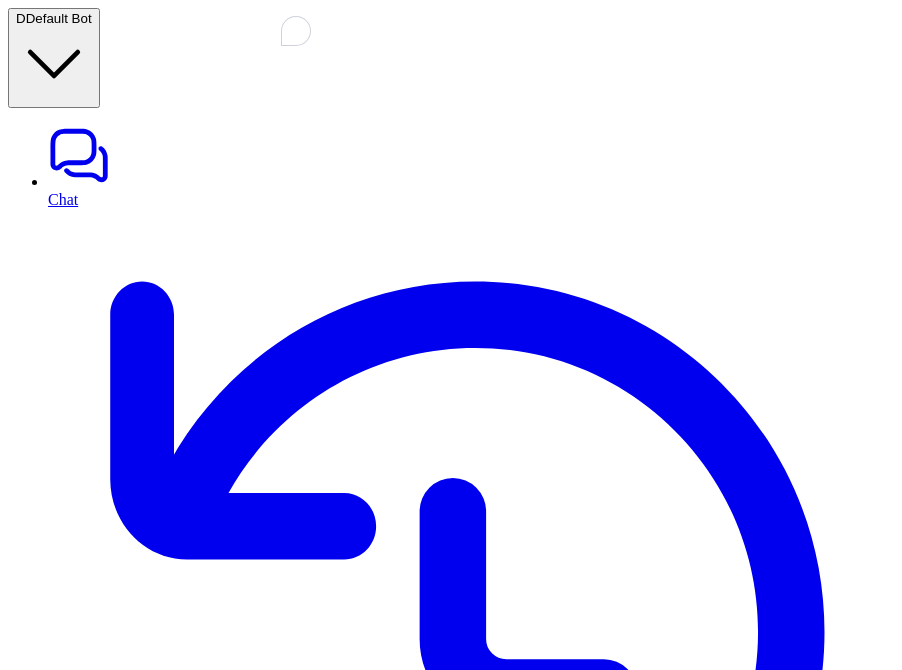 paste 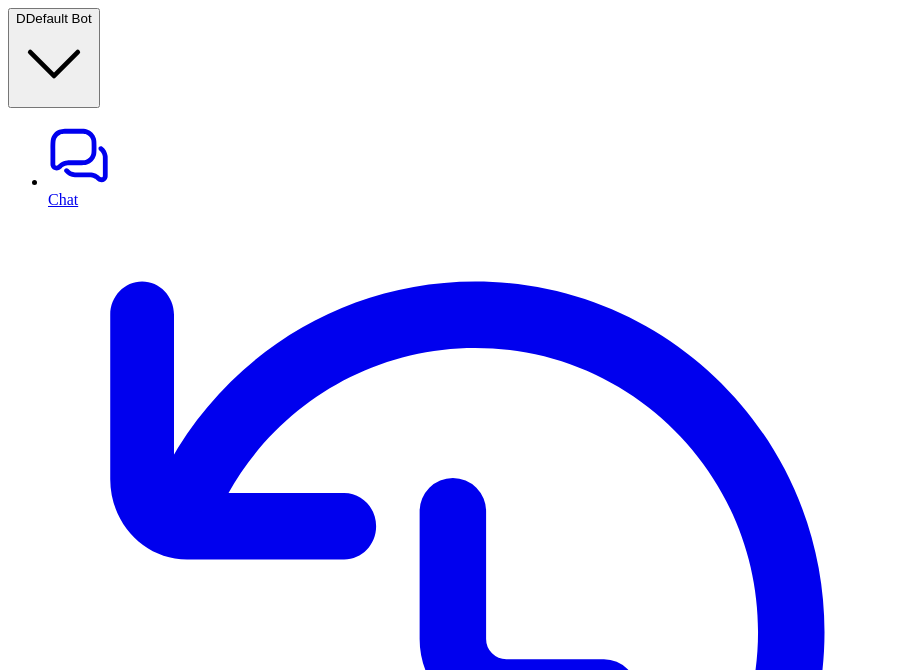 scroll, scrollTop: 83, scrollLeft: 0, axis: vertical 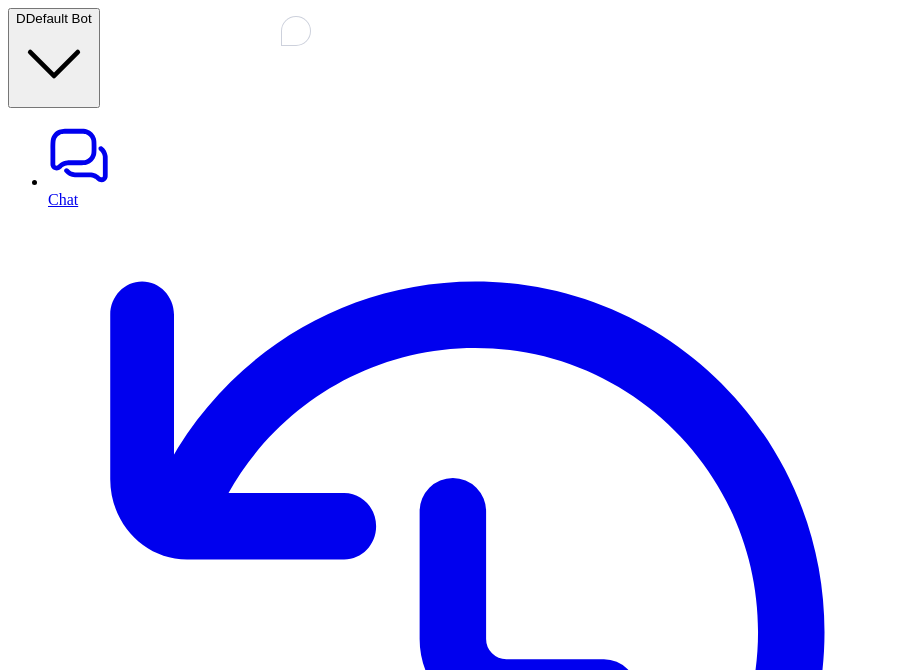 paste 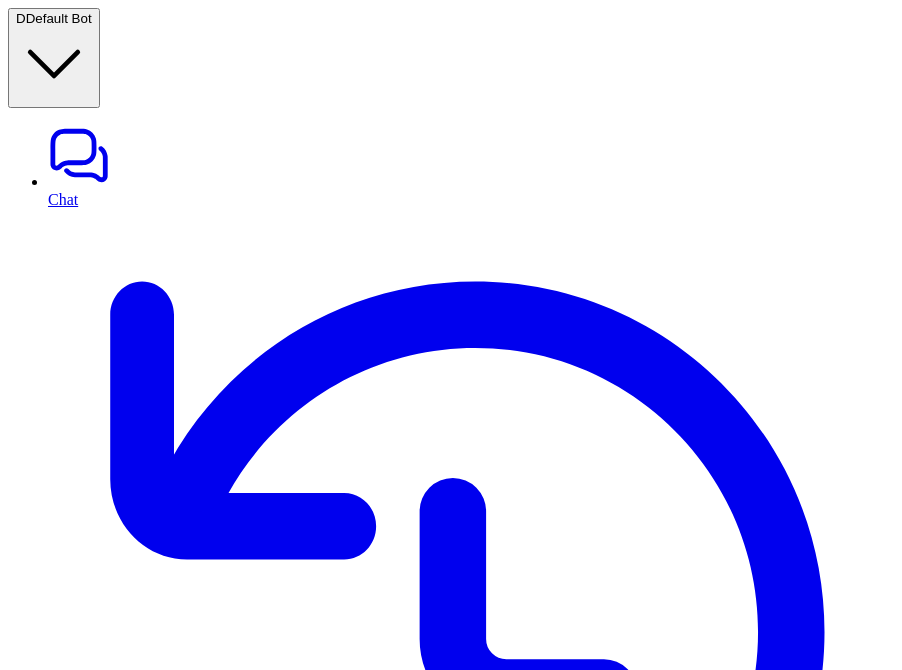 scroll, scrollTop: 0, scrollLeft: 0, axis: both 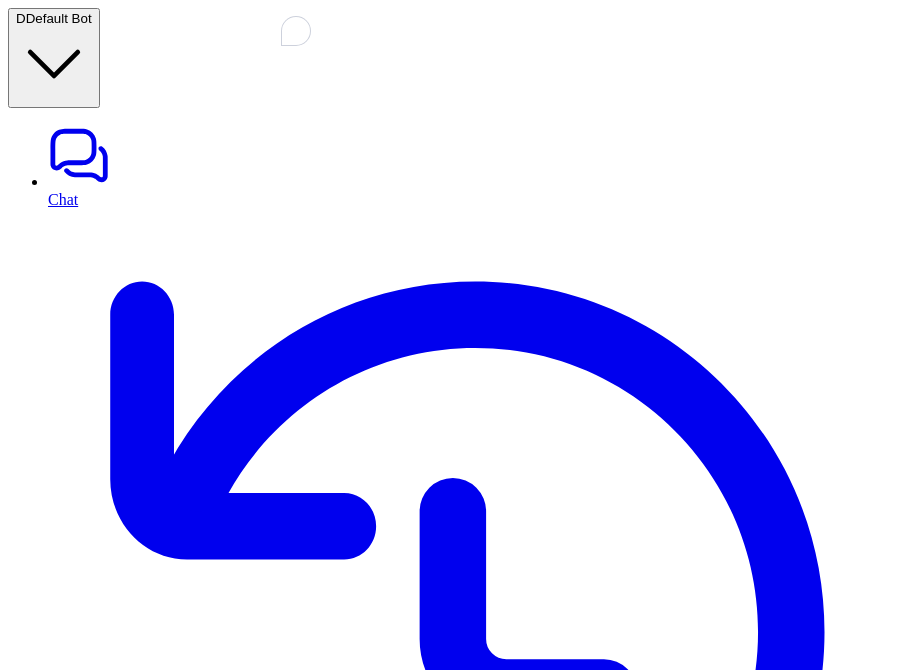 paste 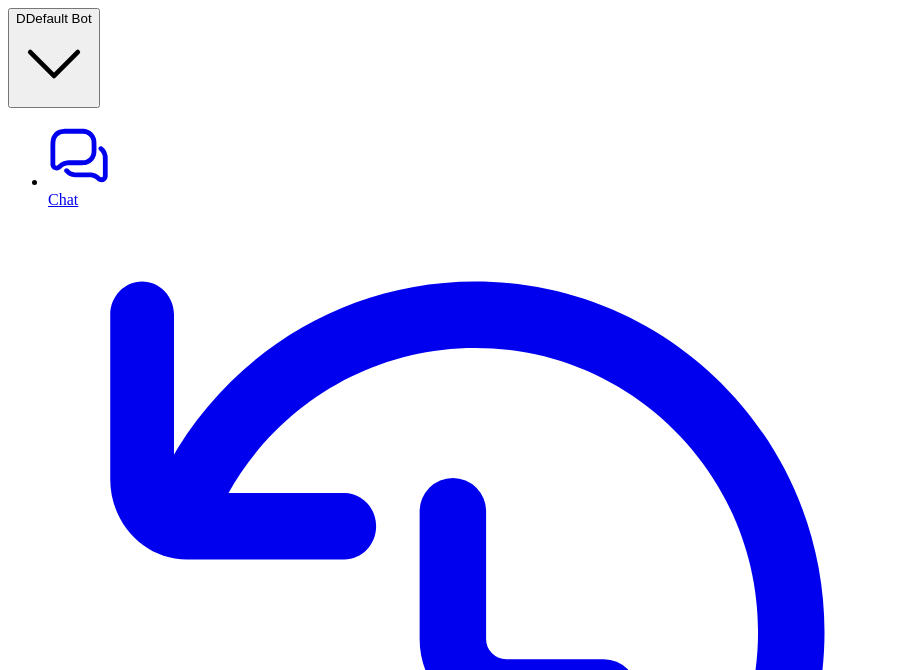 scroll, scrollTop: 131, scrollLeft: 0, axis: vertical 